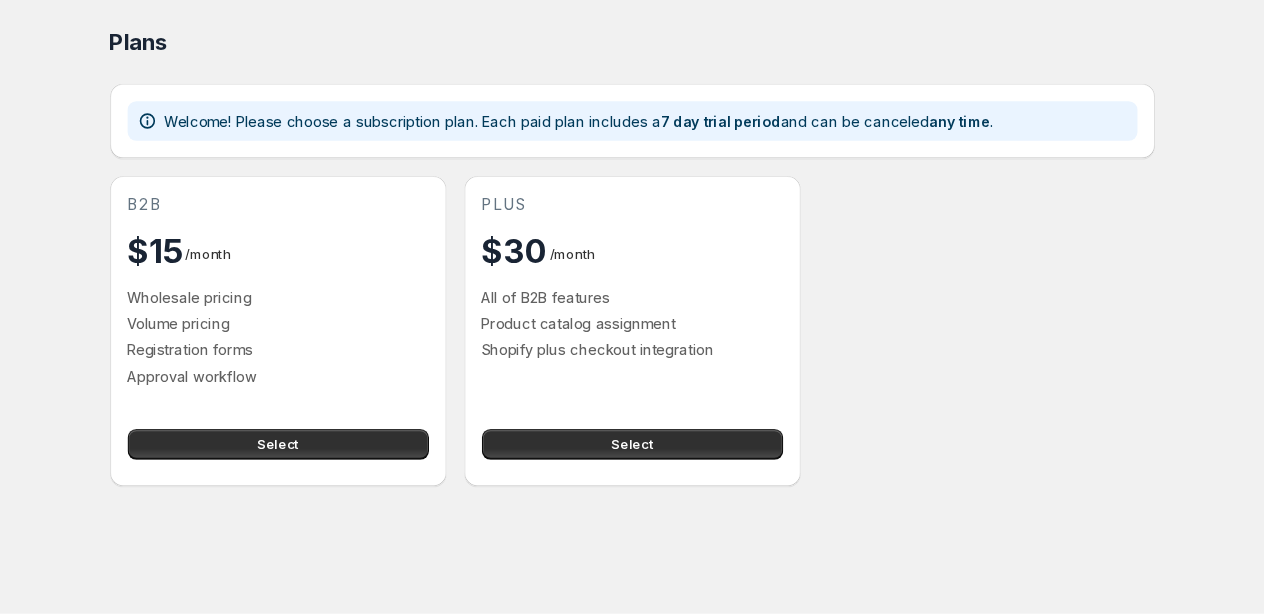 scroll, scrollTop: 0, scrollLeft: 0, axis: both 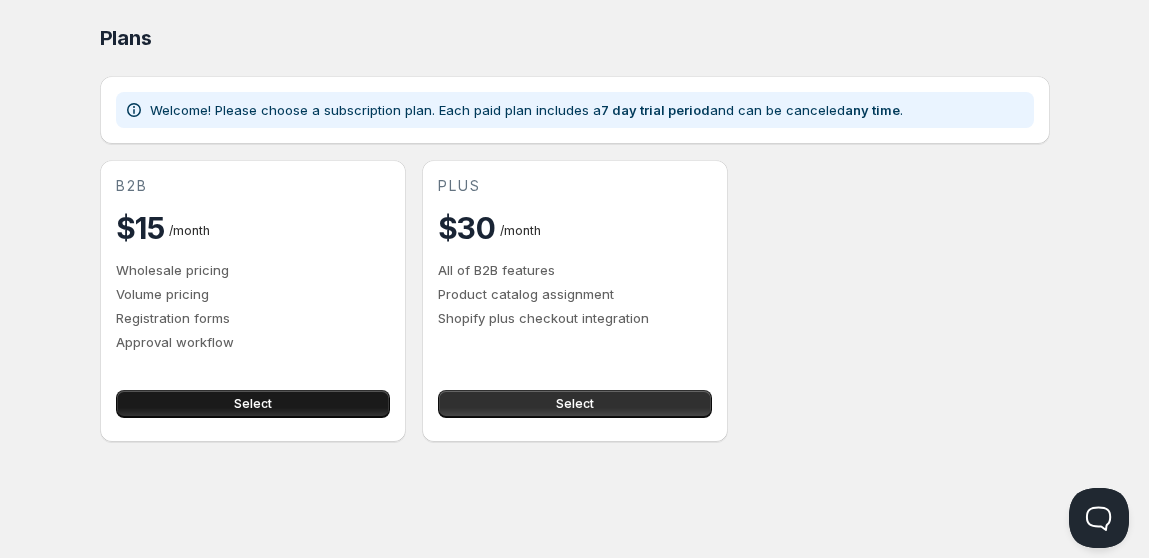 click on "Select" at bounding box center [253, 404] 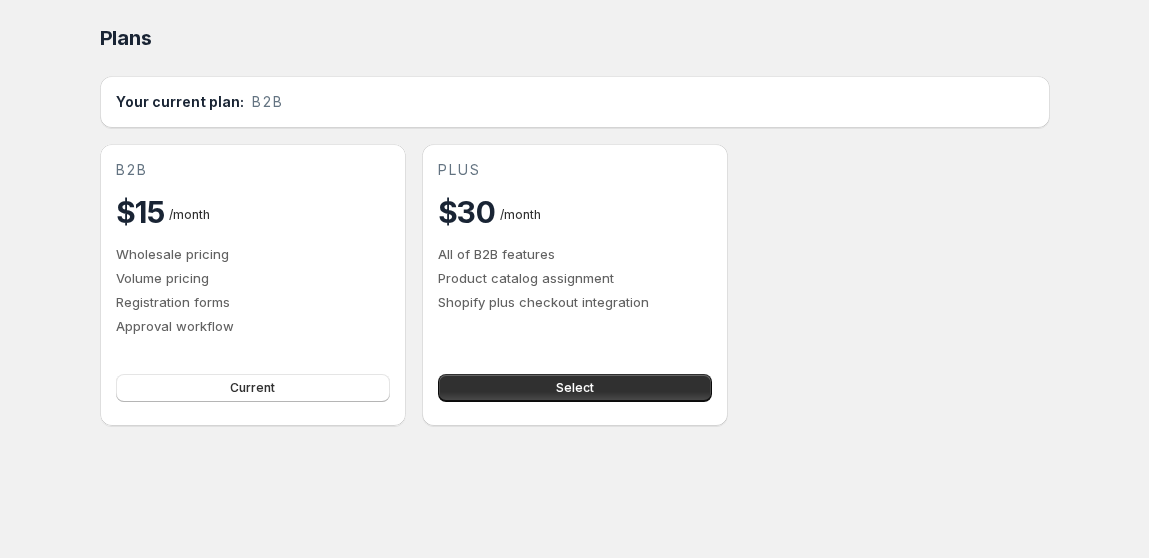 scroll, scrollTop: 0, scrollLeft: 0, axis: both 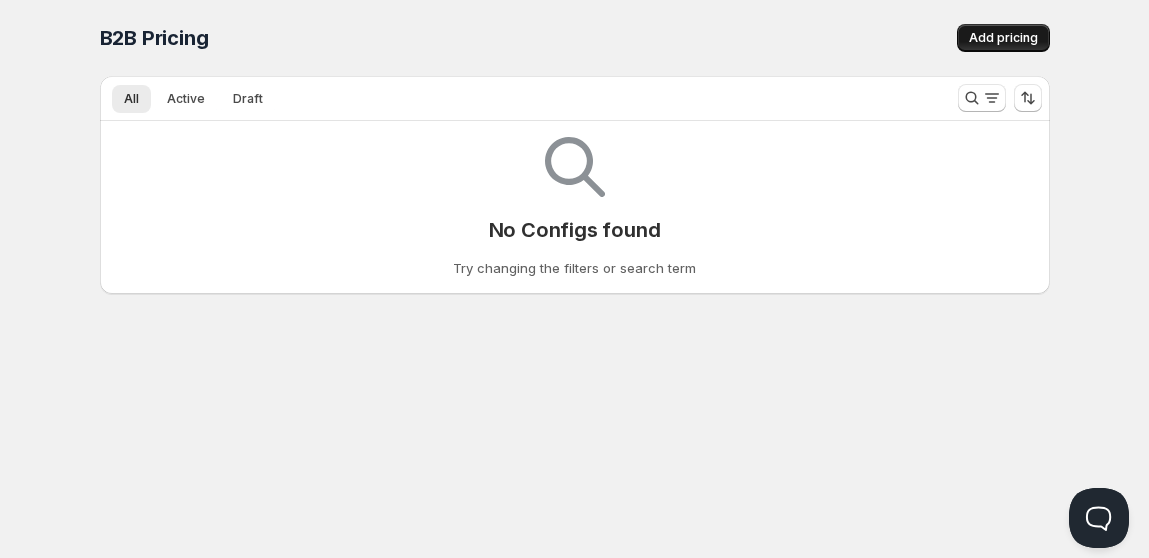click on "Add pricing" at bounding box center (1003, 38) 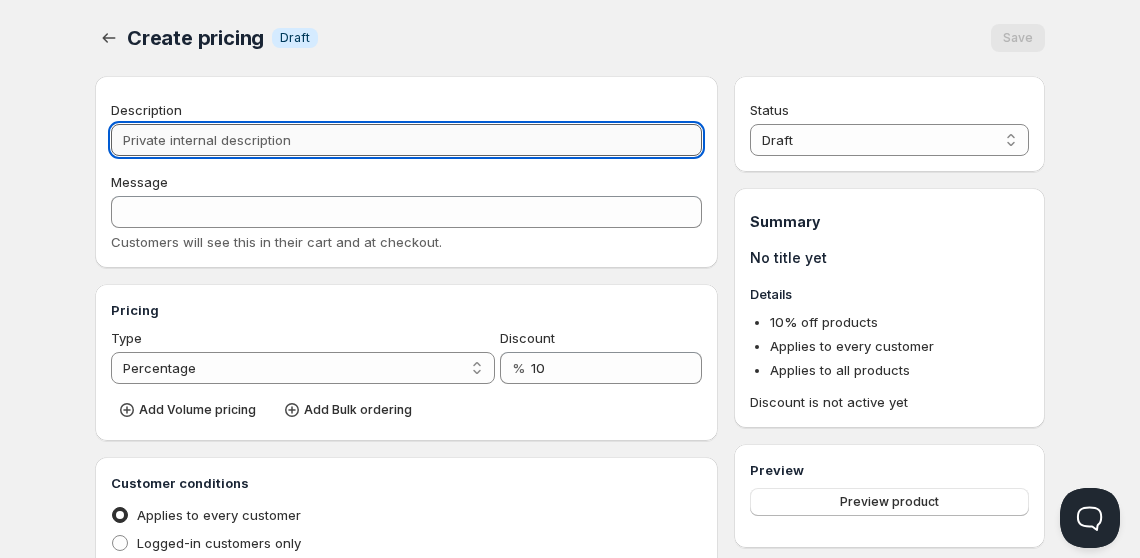 click on "Description" at bounding box center [406, 140] 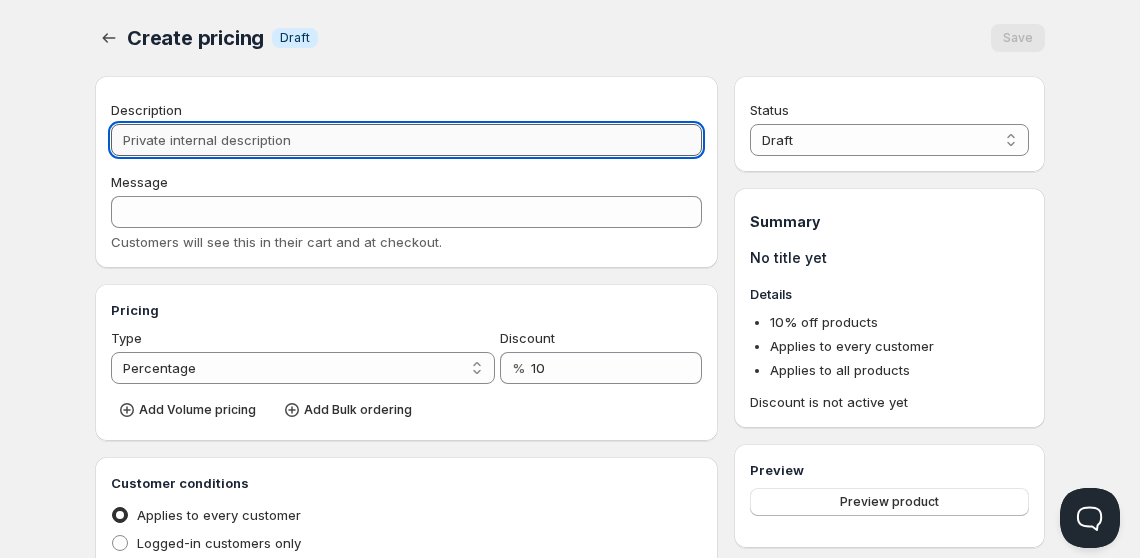 type on "W" 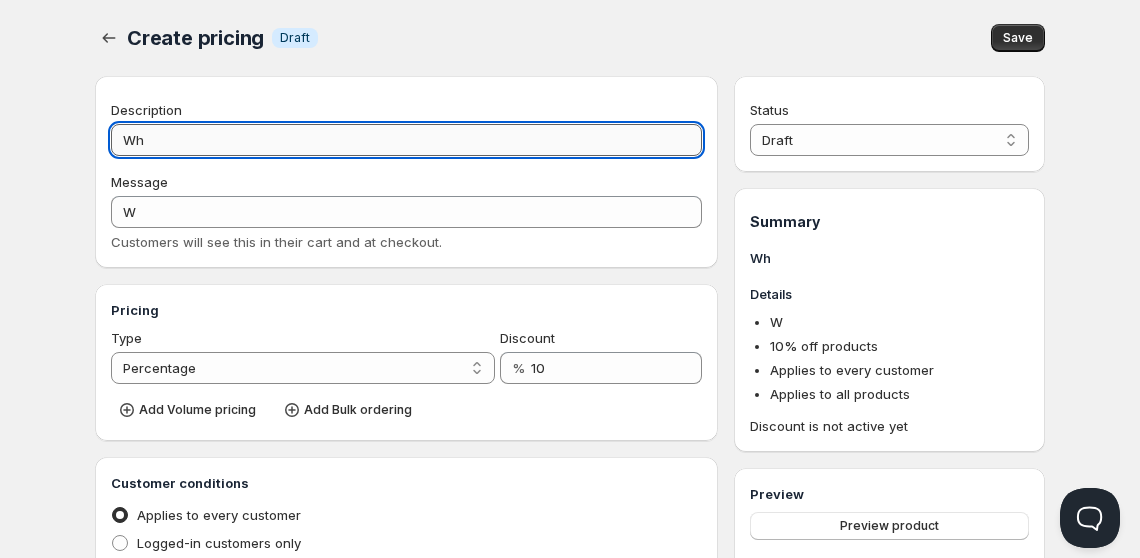 type on "Who" 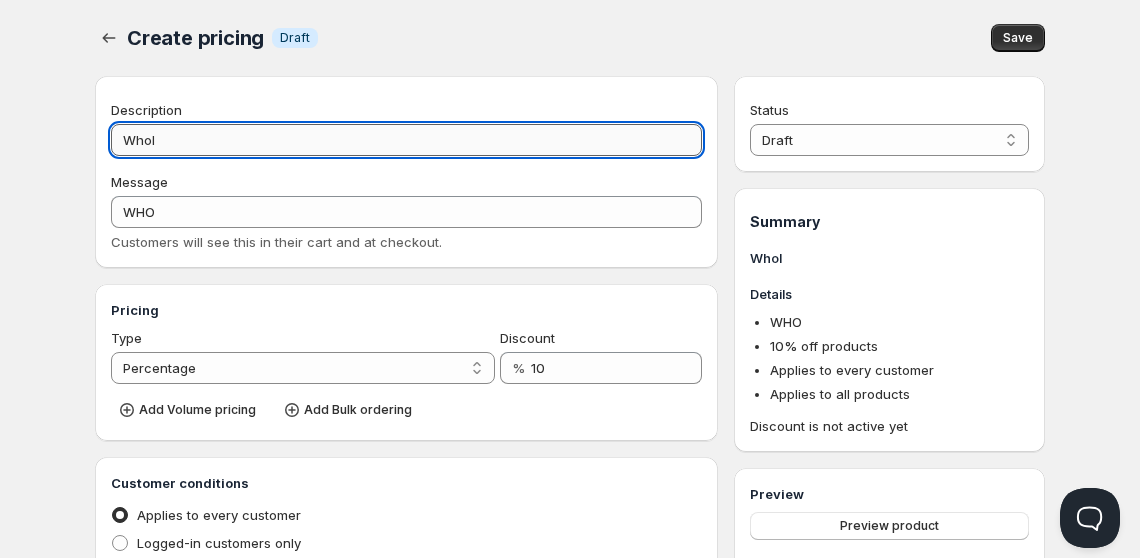 type on "Whole" 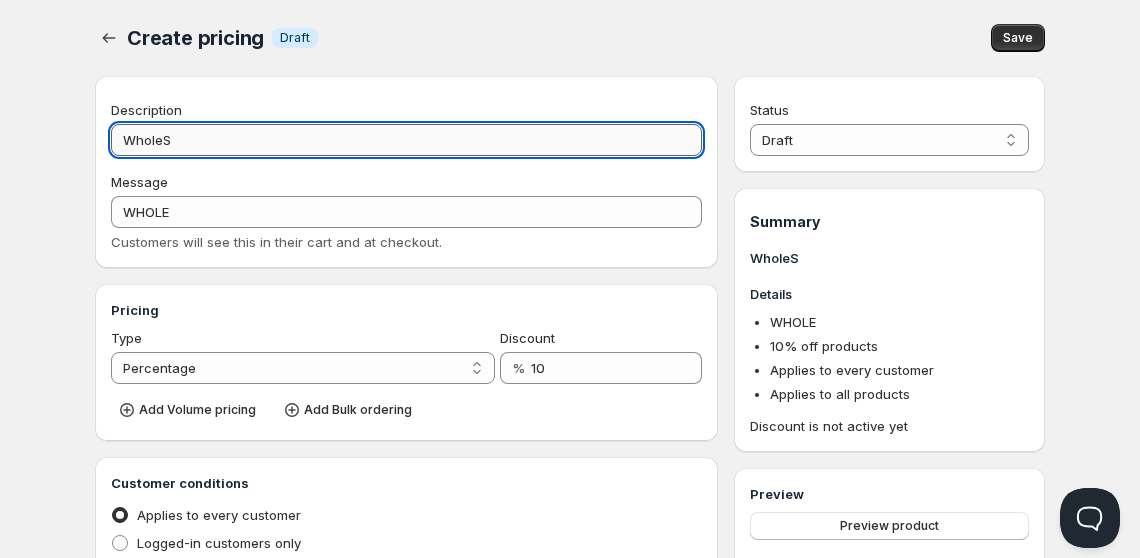 type on "WholeSa" 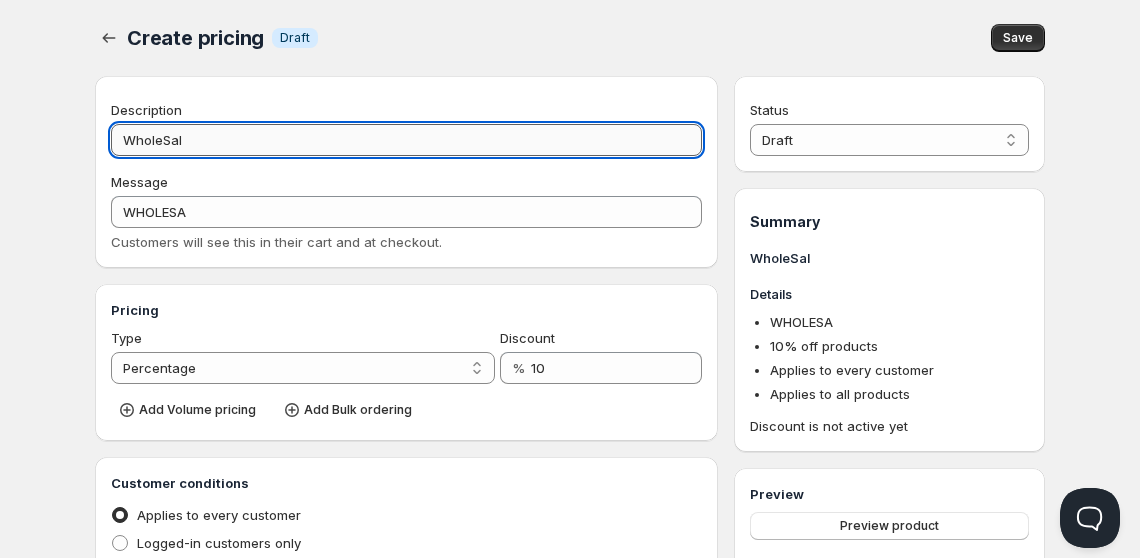 type on "WholeSale" 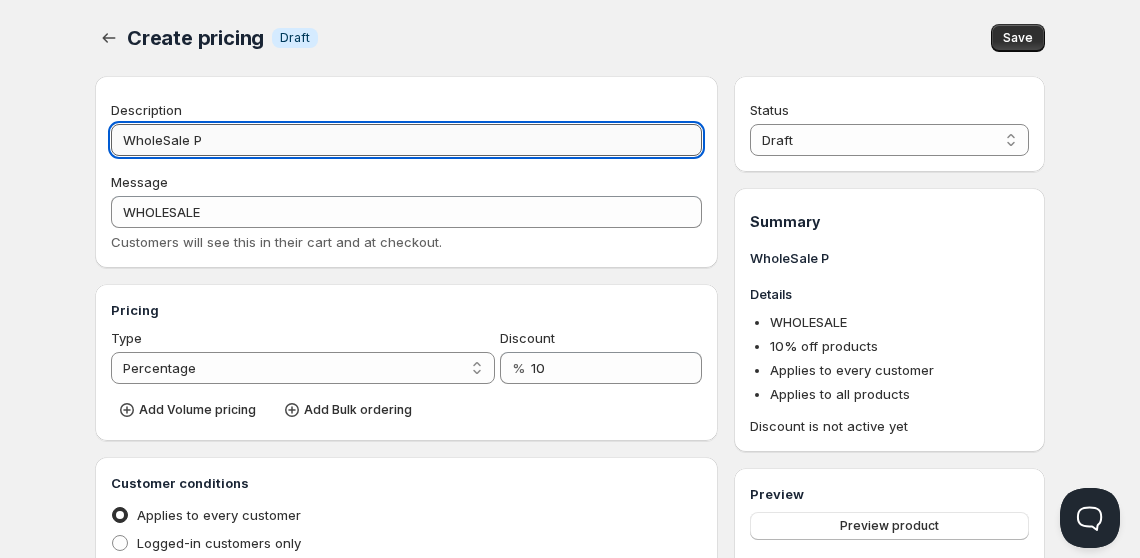 type on "WholeSale Pr" 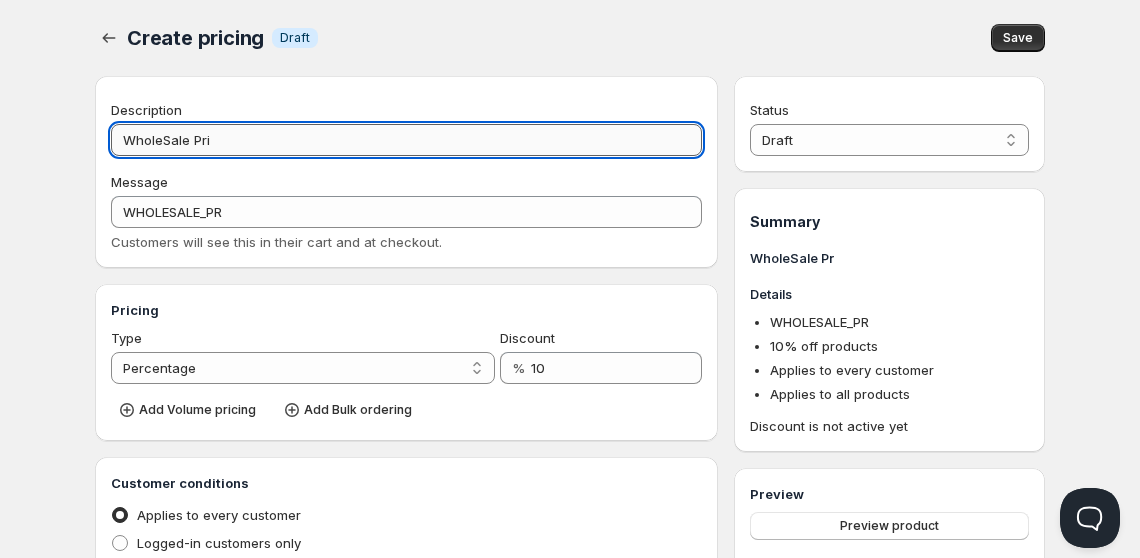 type on "WholeSale Pric" 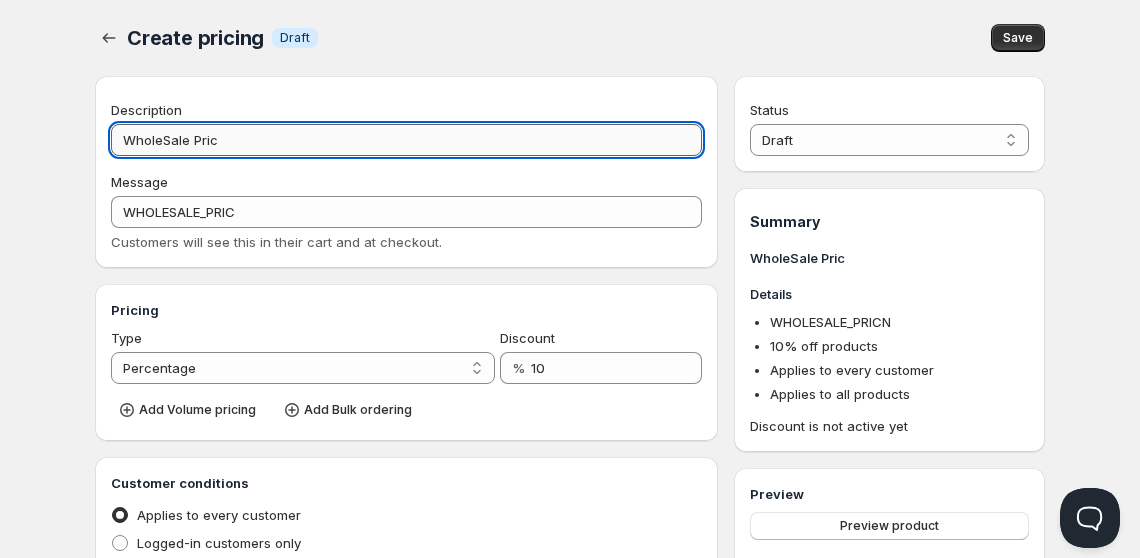 type on "WholeSale Prici" 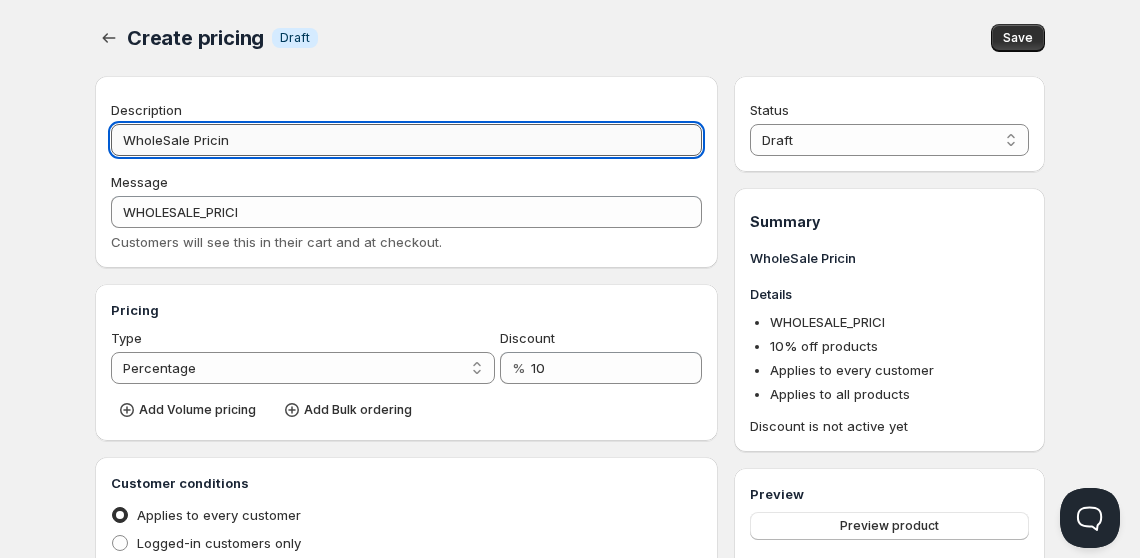 type on "WholeSale Pricing" 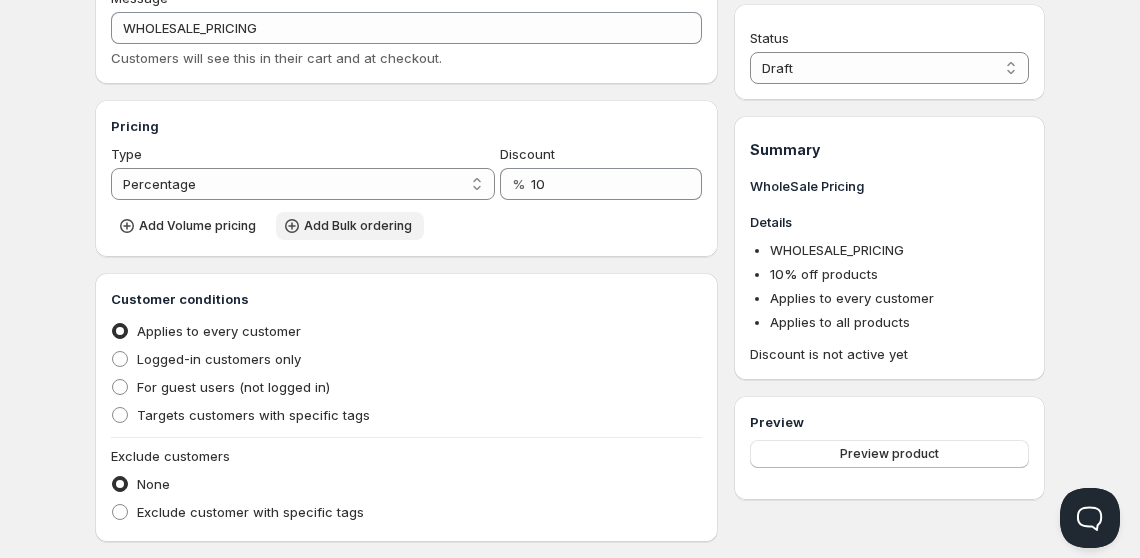 scroll, scrollTop: 187, scrollLeft: 0, axis: vertical 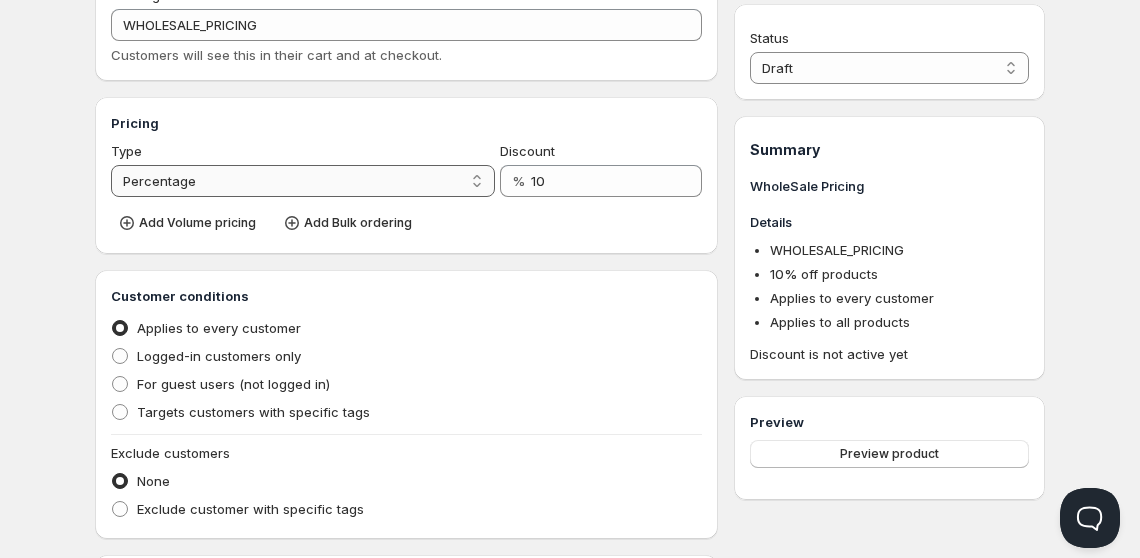 type on "WholeSale Pricing" 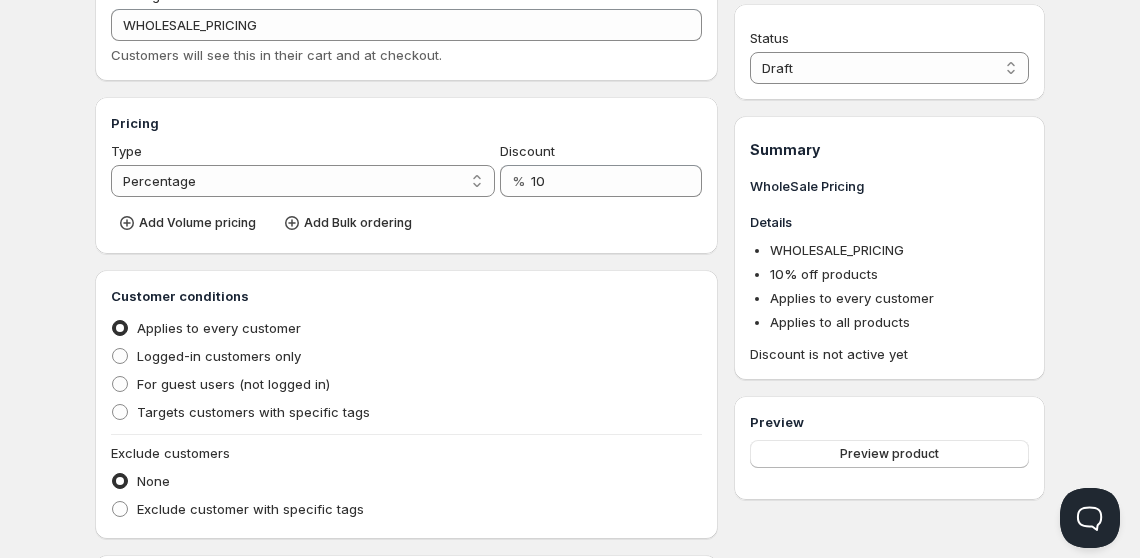 click on "Percentage Absolute" at bounding box center (303, 181) 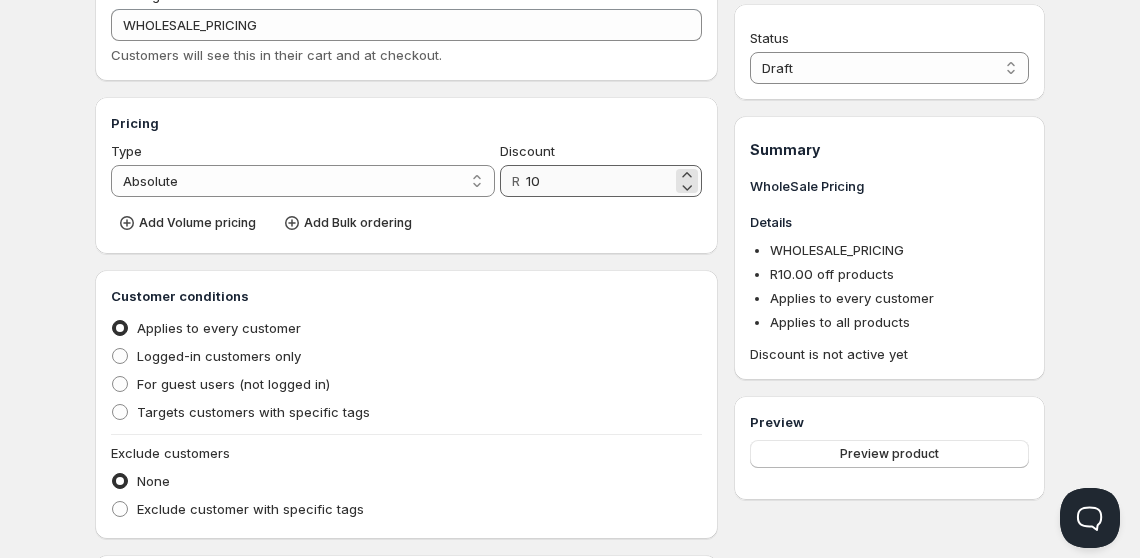 scroll, scrollTop: 304, scrollLeft: 0, axis: vertical 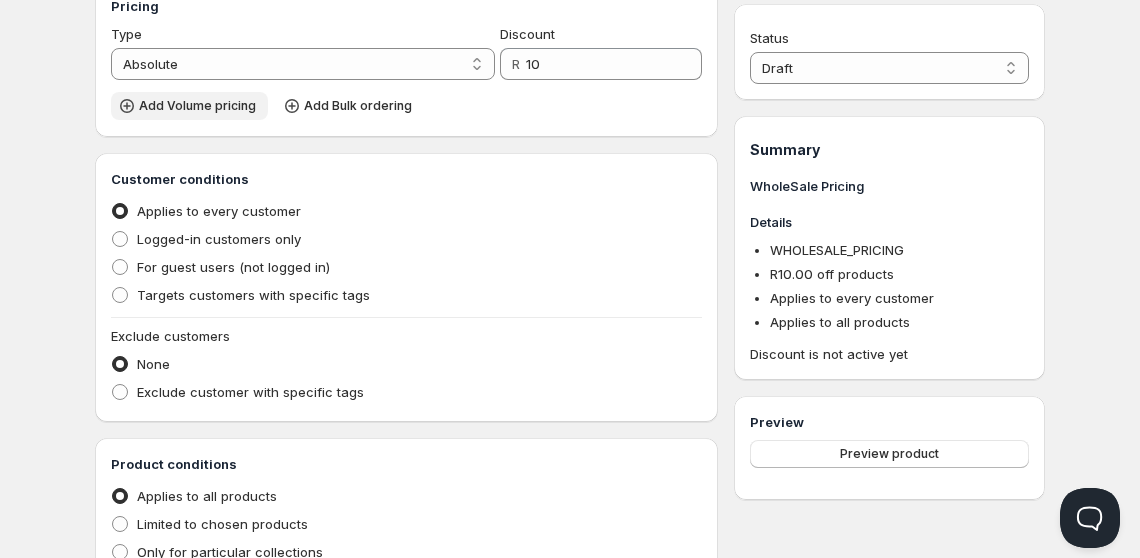 click on "Add Volume pricing" at bounding box center [197, 106] 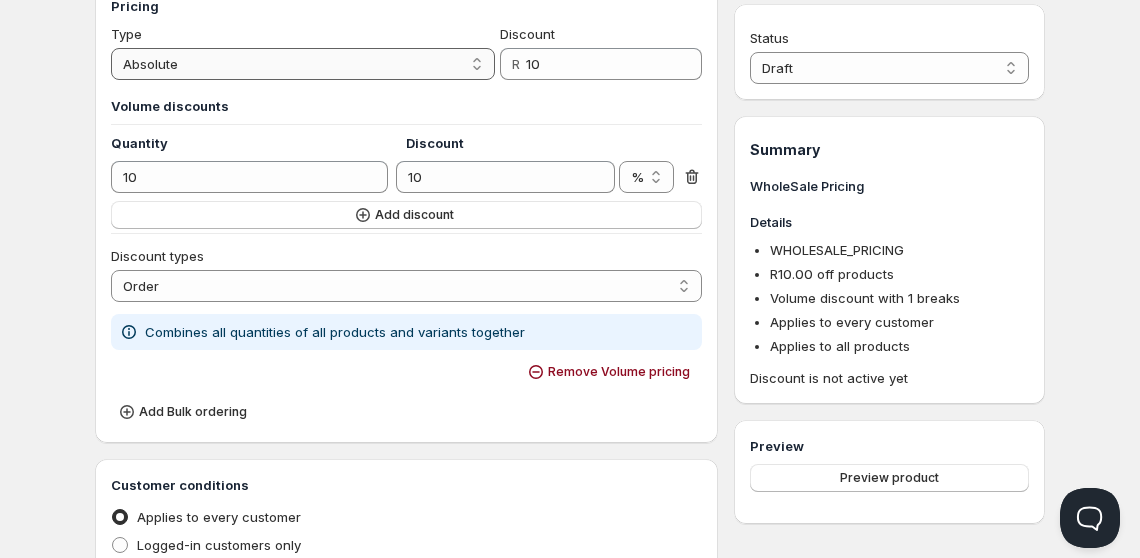click on "Percentage Absolute" at bounding box center [303, 64] 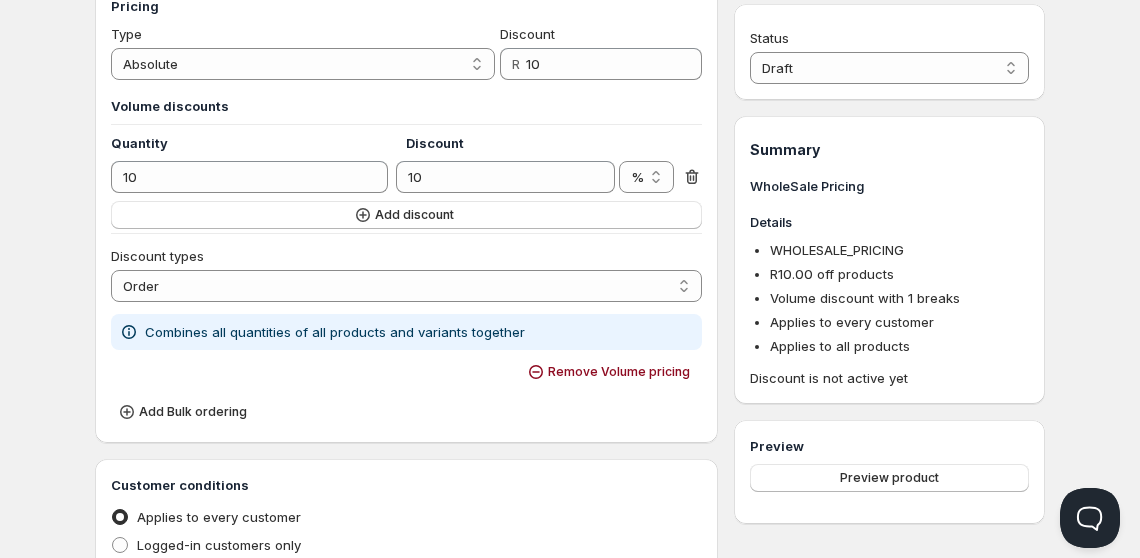 select on "1" 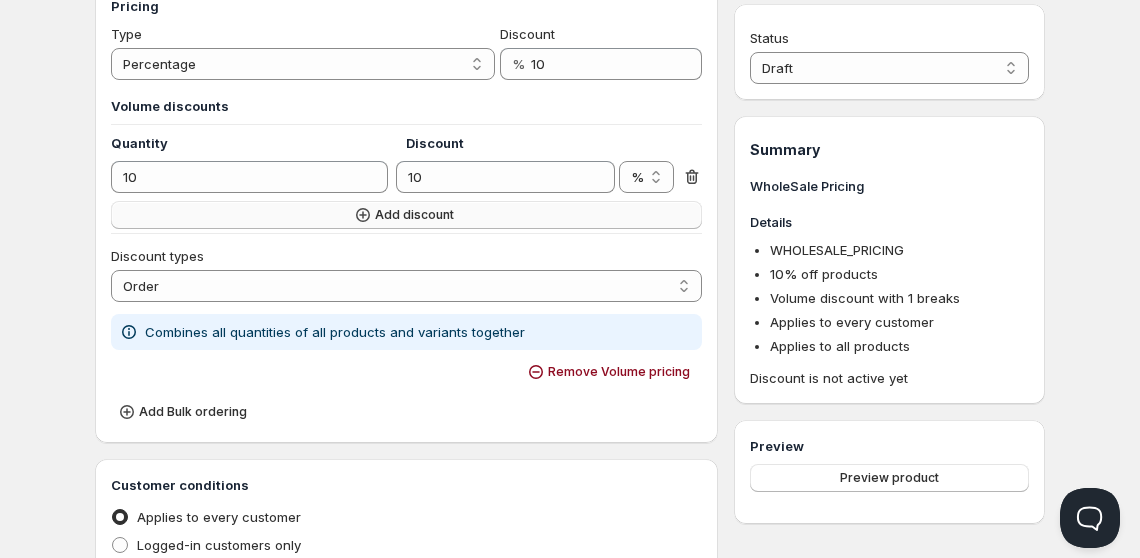 click on "Add discount" at bounding box center (414, 215) 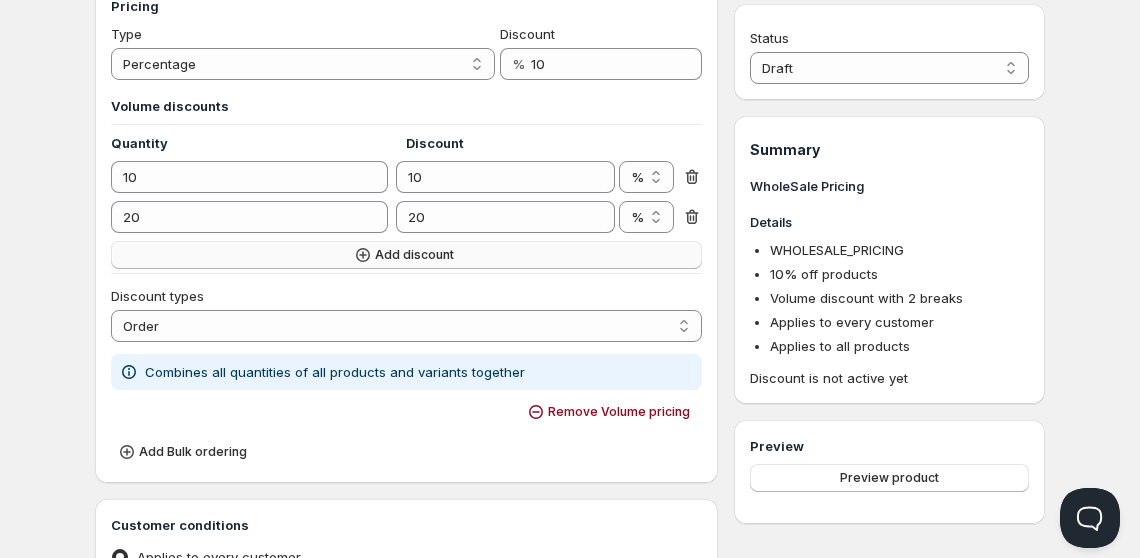 click on "Add discount" at bounding box center (414, 255) 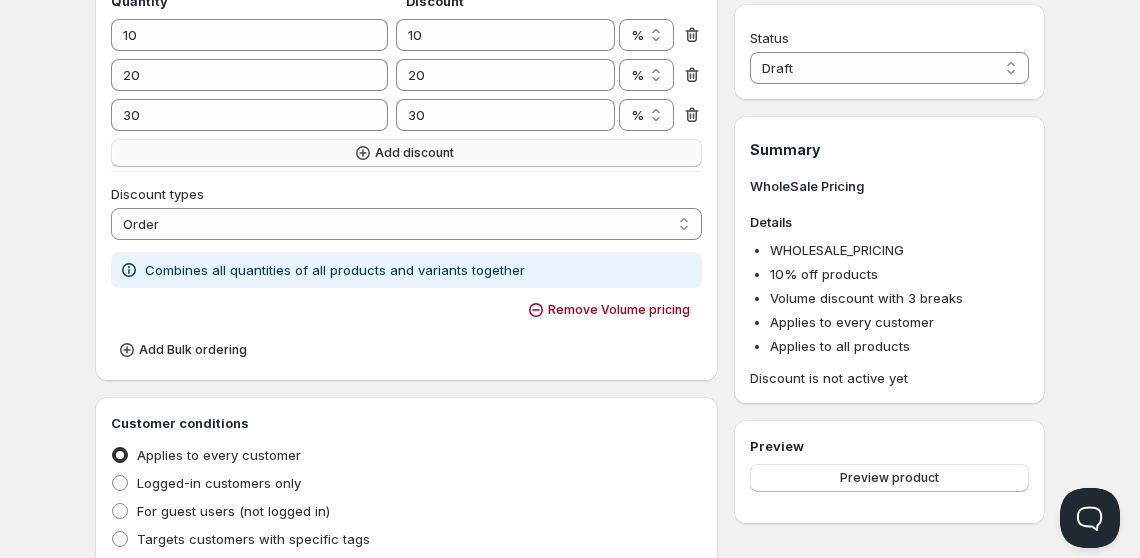 scroll, scrollTop: 447, scrollLeft: 0, axis: vertical 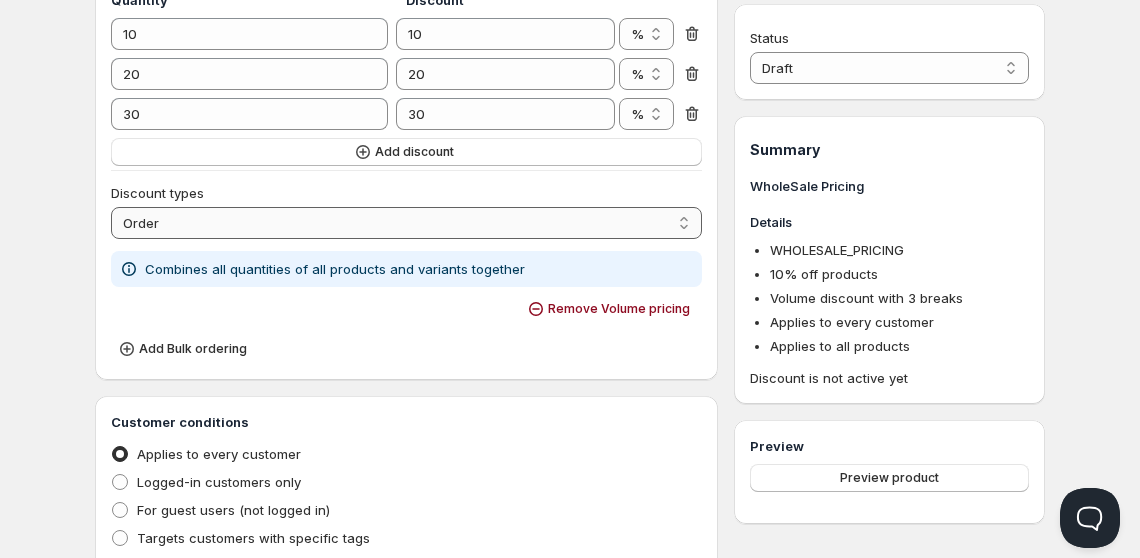 click on "Order Product Variant Item" at bounding box center [406, 223] 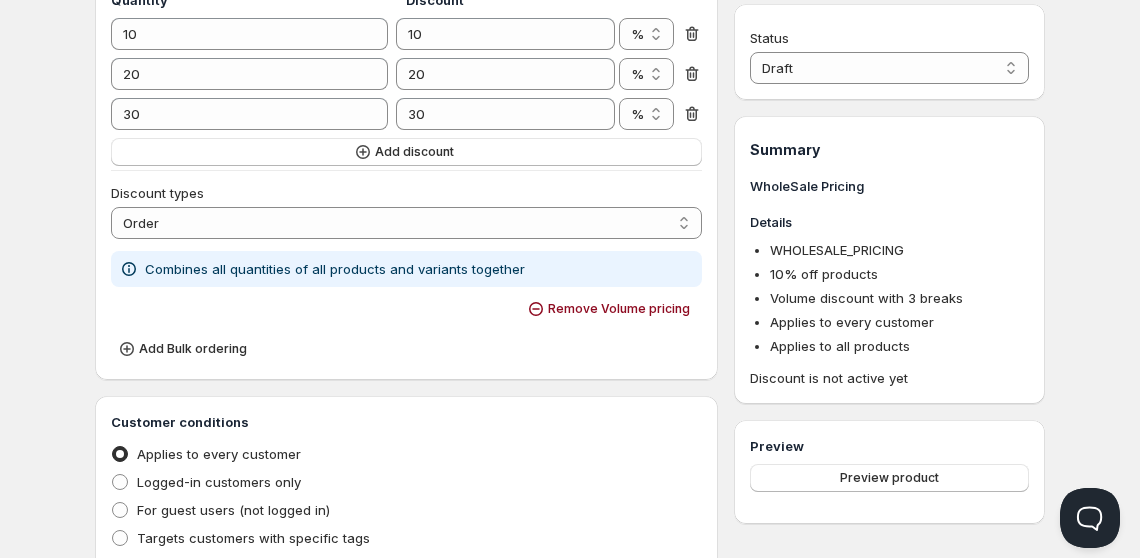 select on "2" 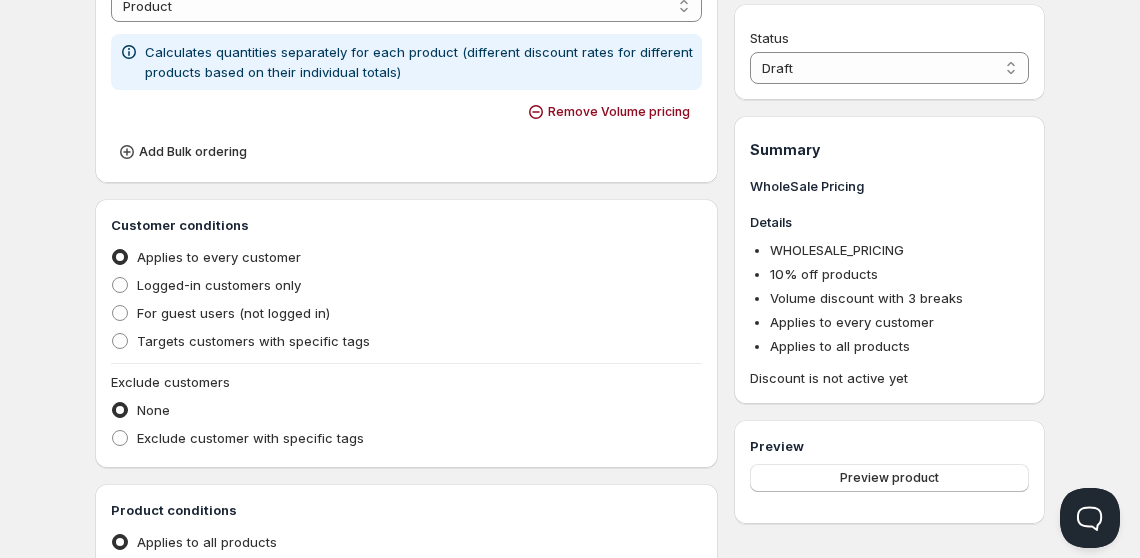 scroll, scrollTop: 771, scrollLeft: 0, axis: vertical 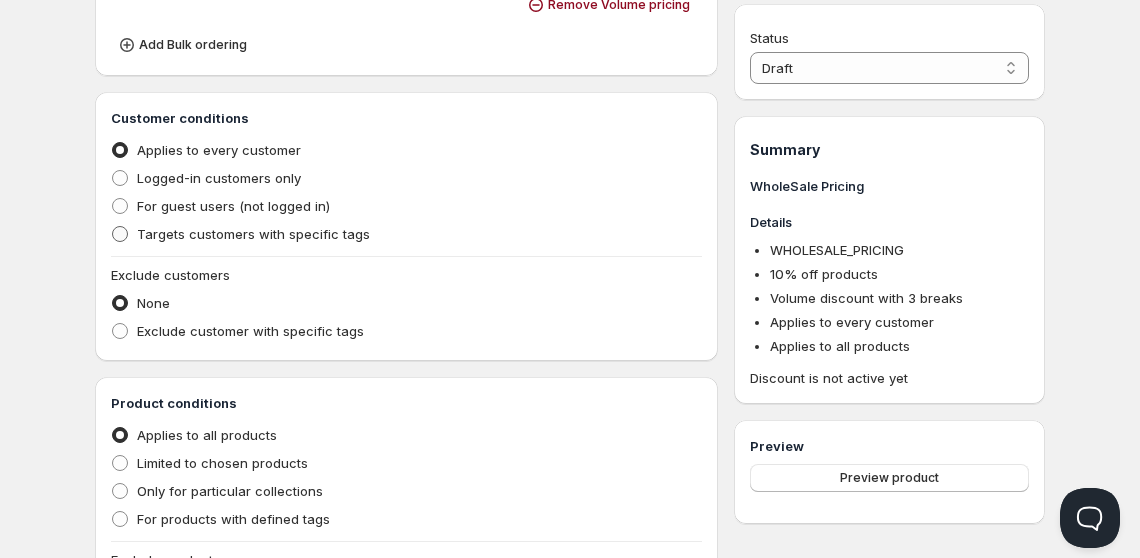 click on "Targets customers with specific tags" at bounding box center (253, 234) 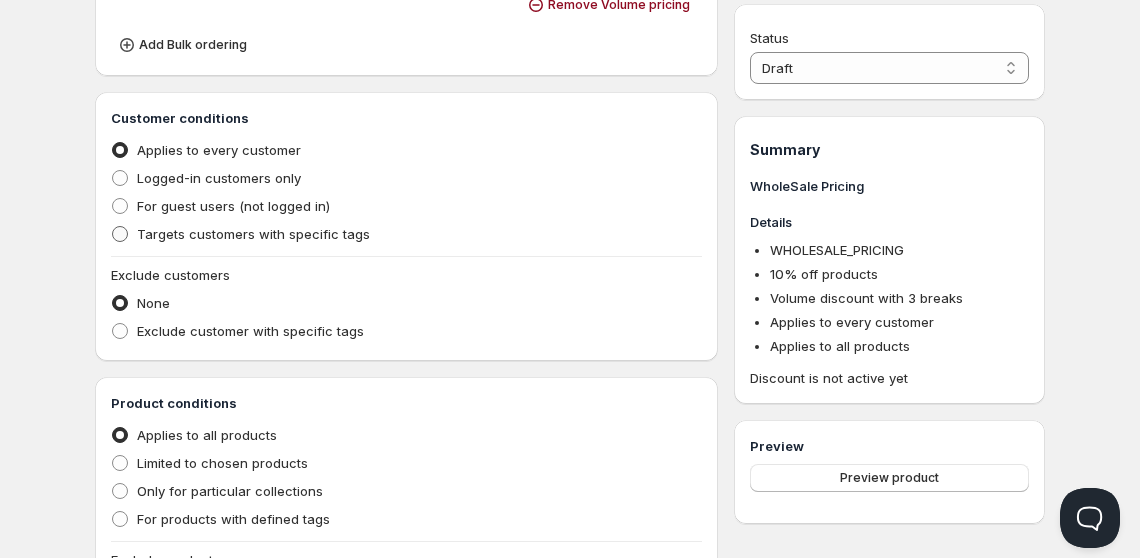 radio on "true" 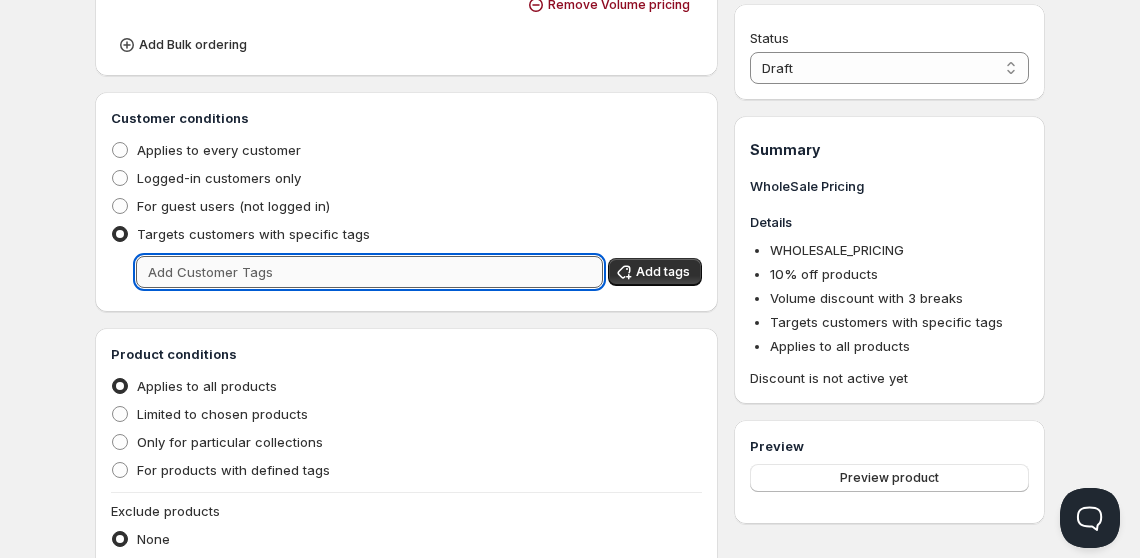 click at bounding box center [369, 272] 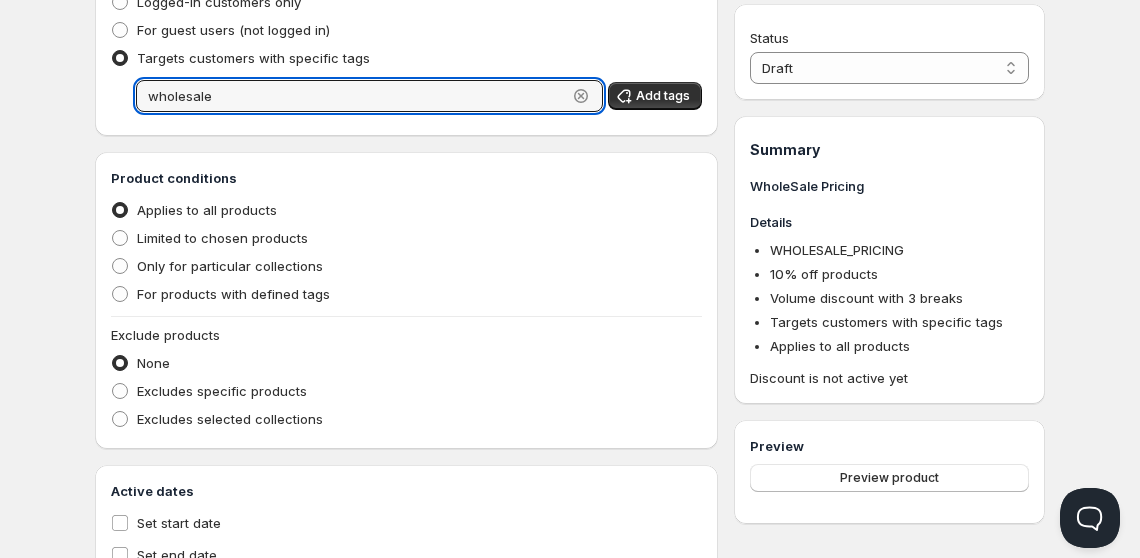 scroll, scrollTop: 949, scrollLeft: 0, axis: vertical 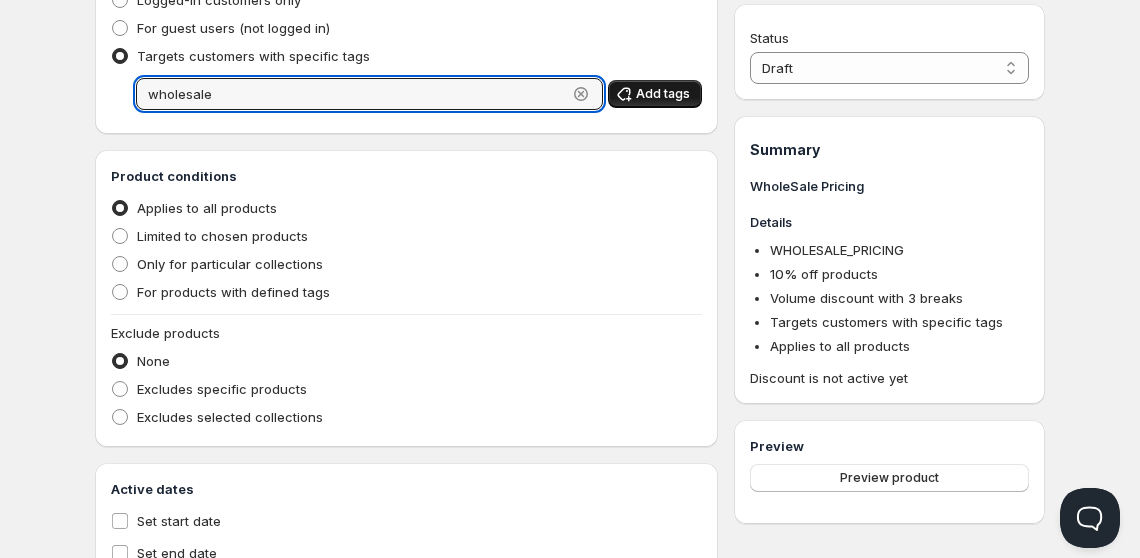 type on "wholesale" 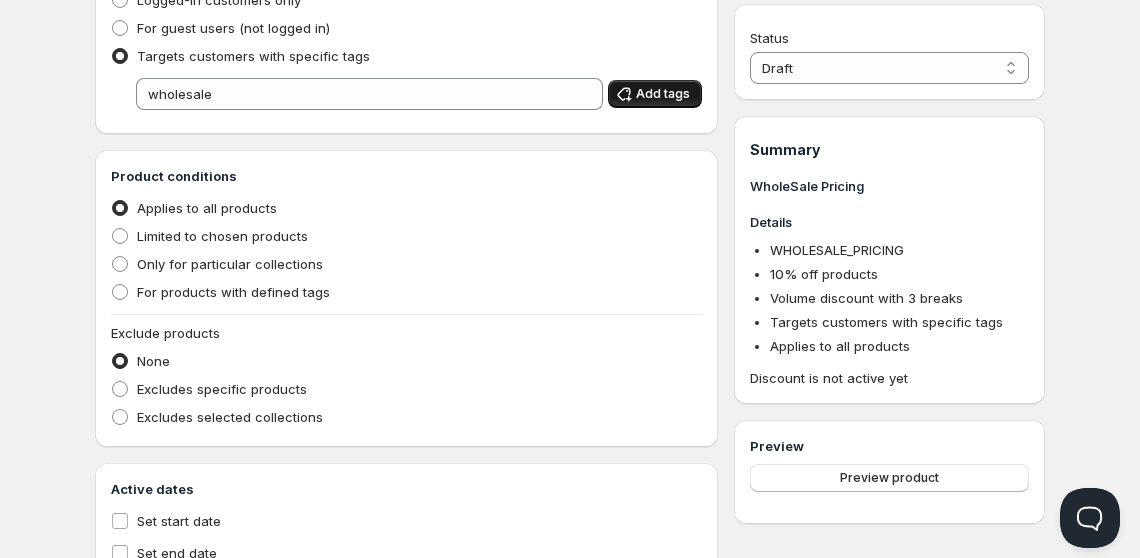 click on "Add tags" at bounding box center [663, 94] 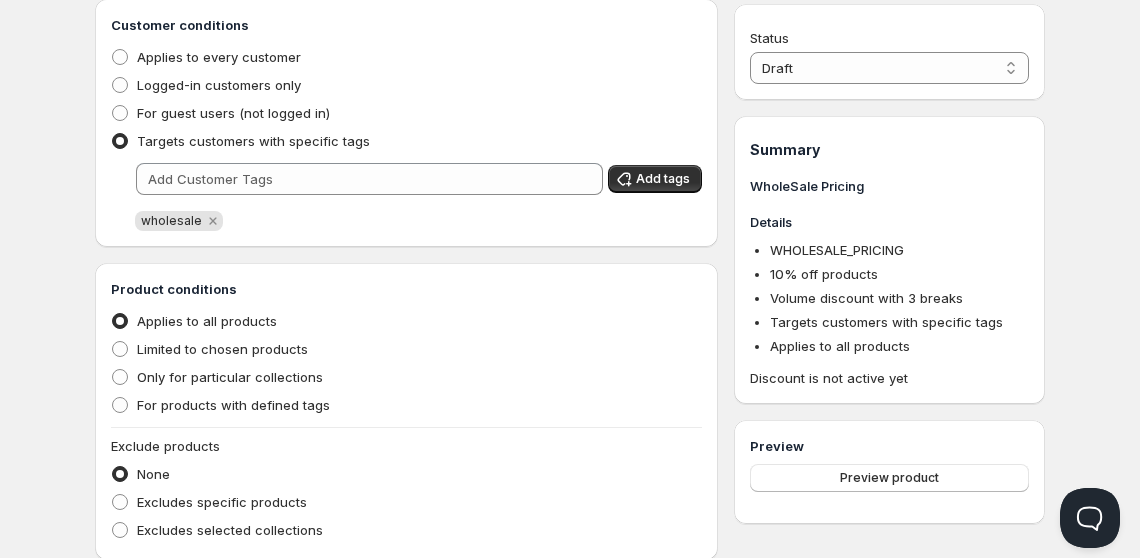 scroll, scrollTop: 1051, scrollLeft: 0, axis: vertical 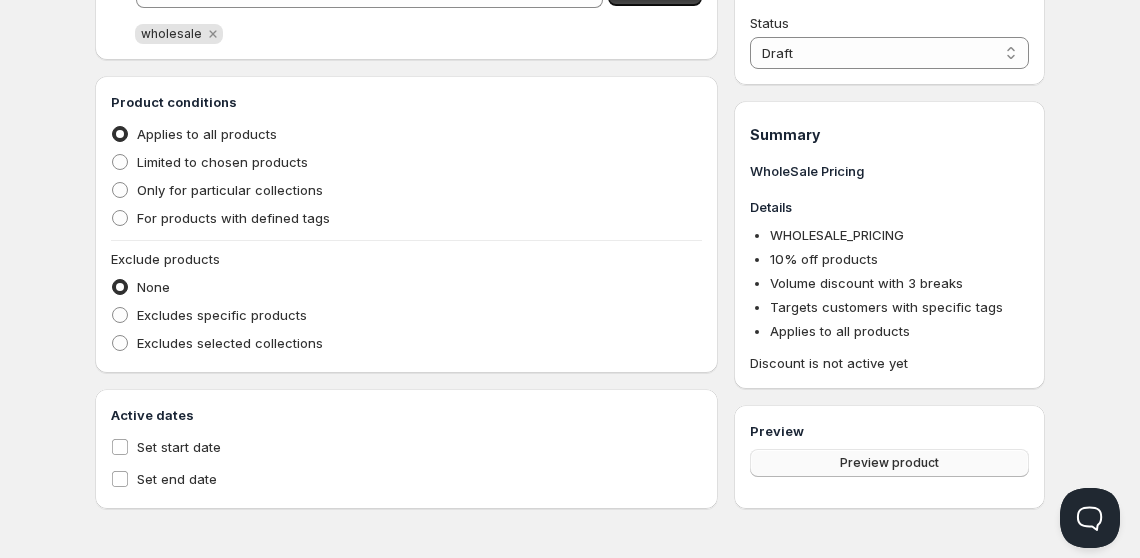 click on "Preview product" at bounding box center [889, 463] 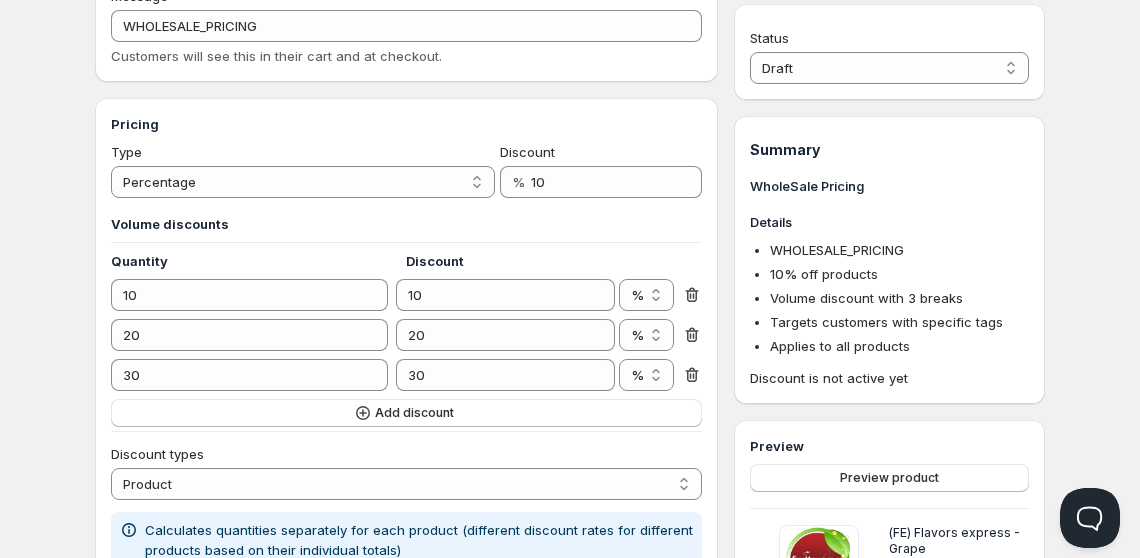 scroll, scrollTop: 0, scrollLeft: 0, axis: both 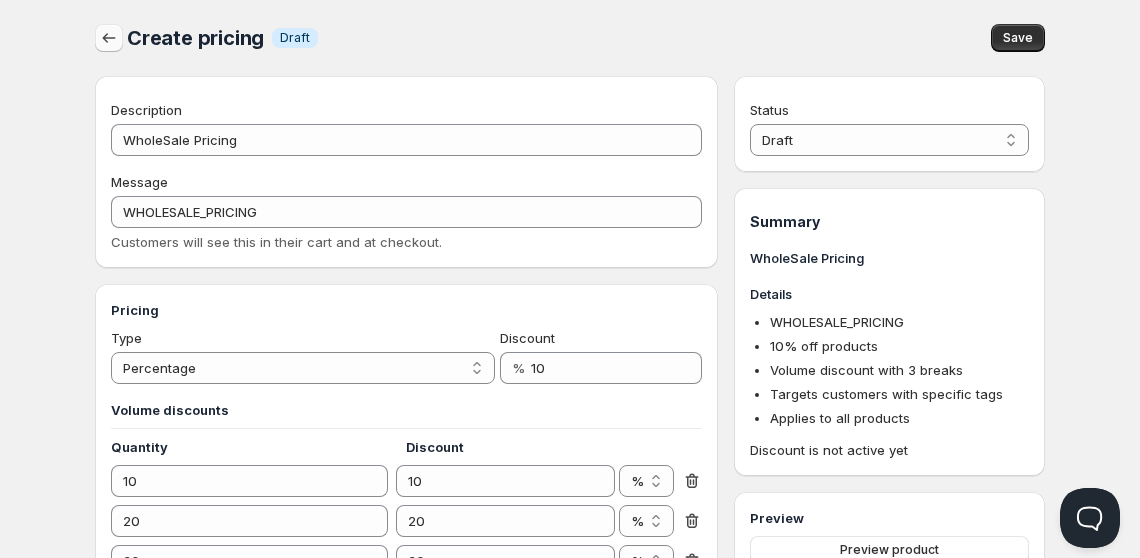 click 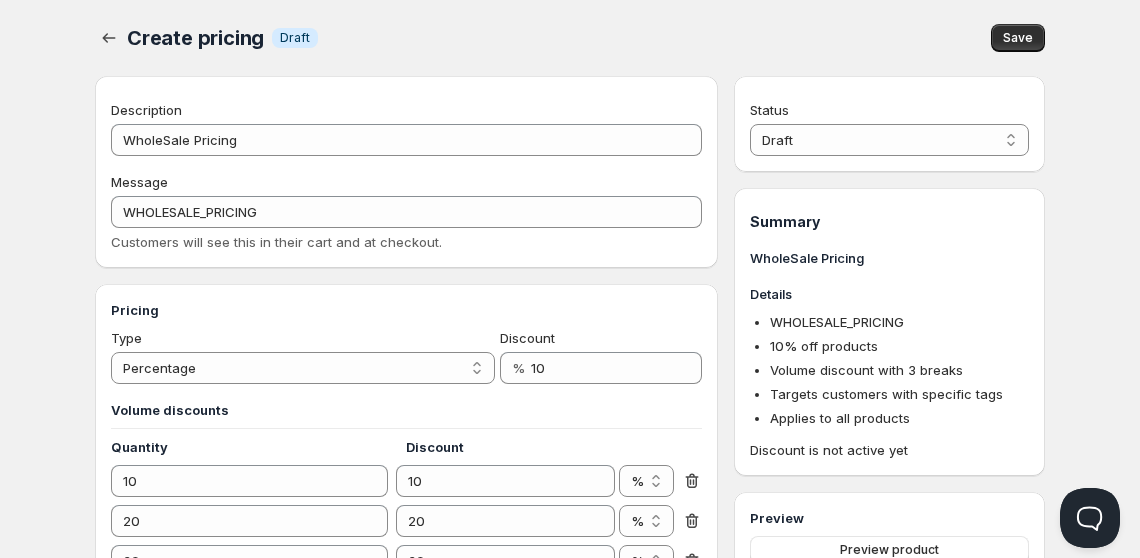 type 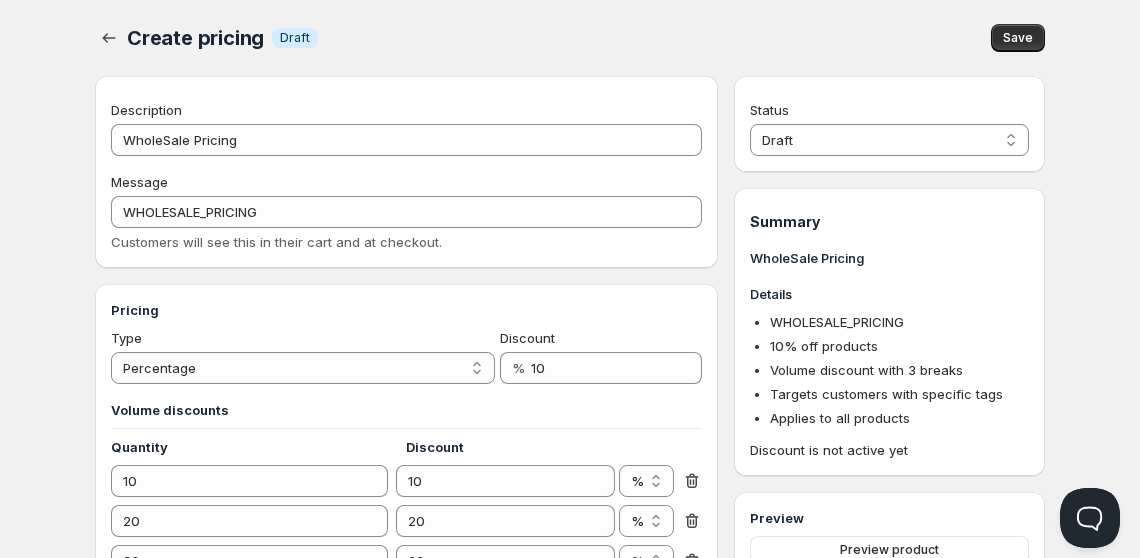 type 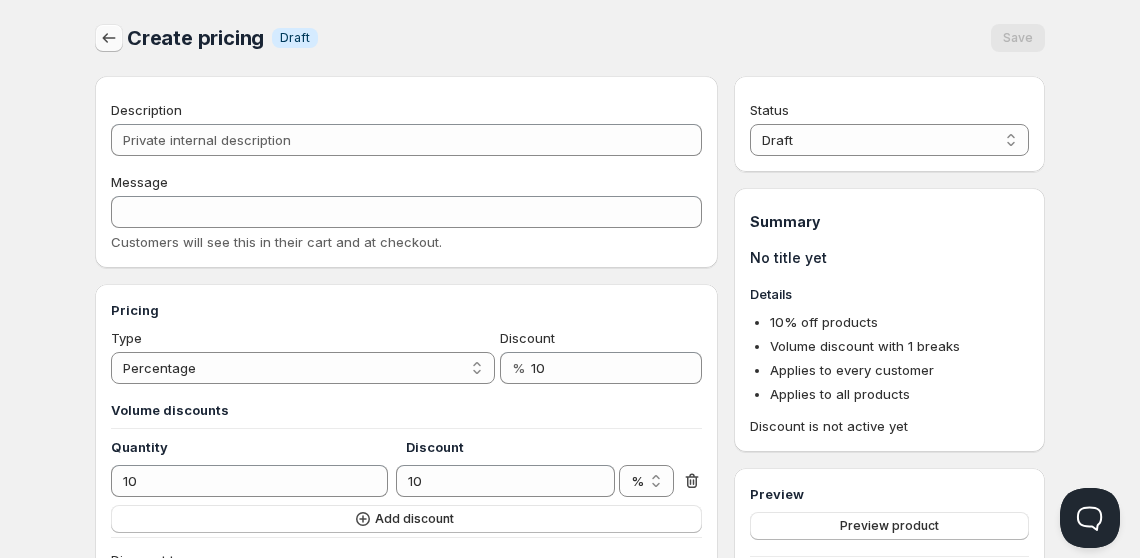 click at bounding box center [109, 38] 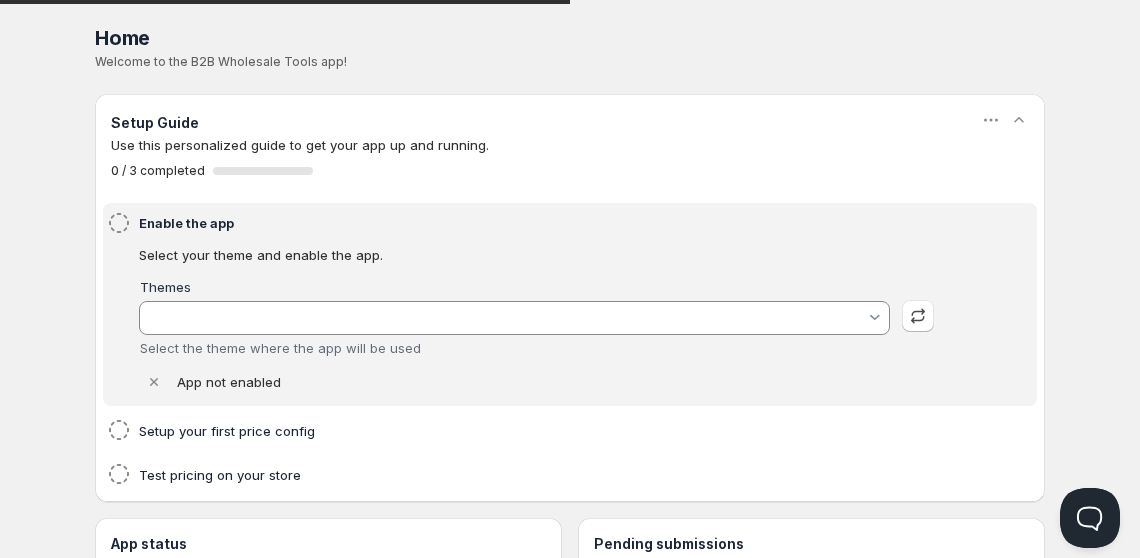 type on "Avenue" 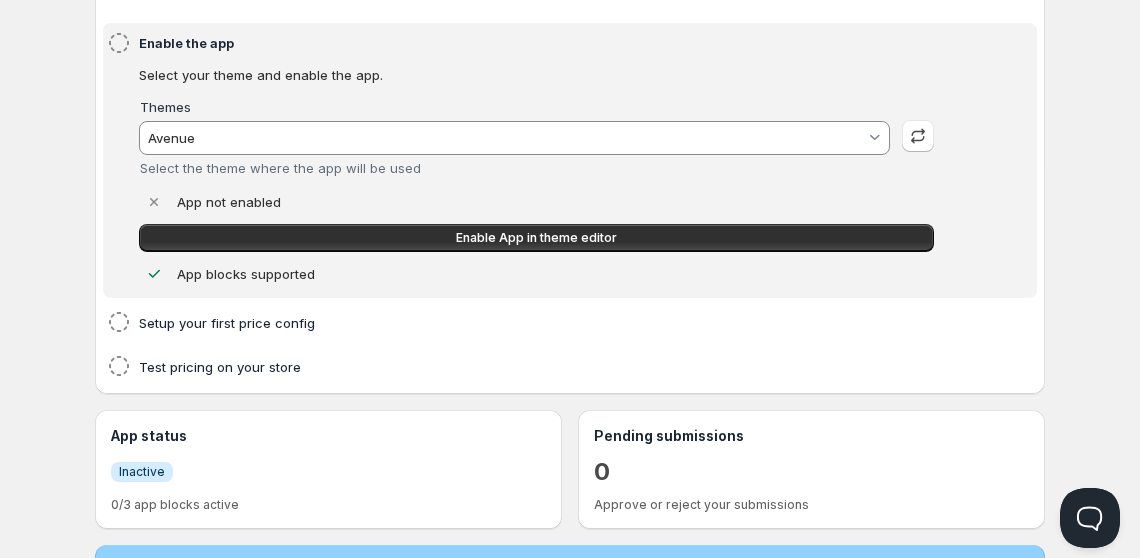 scroll, scrollTop: 181, scrollLeft: 0, axis: vertical 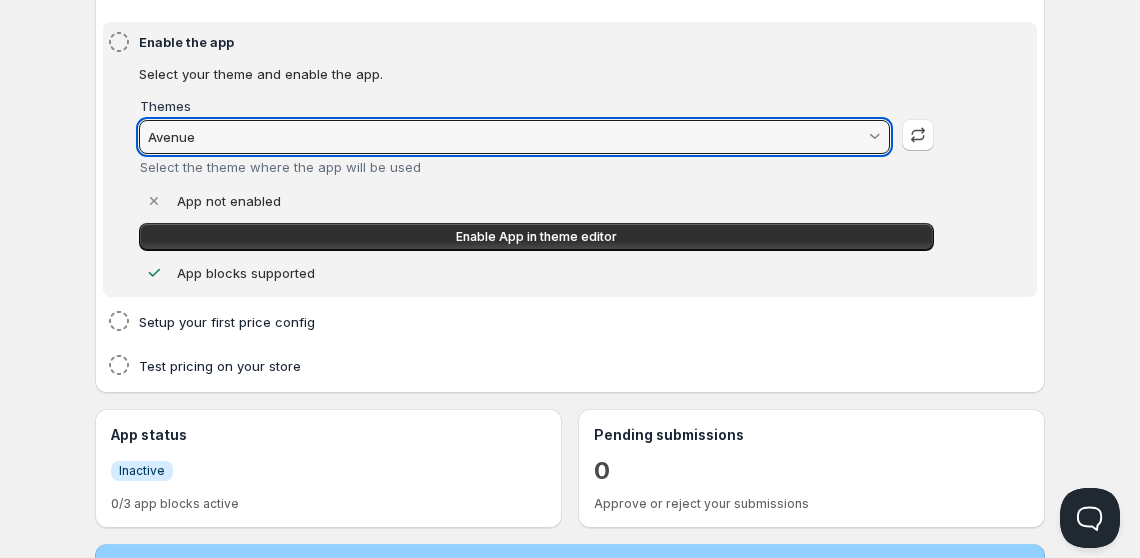 click on "Avenue" at bounding box center (505, 137) 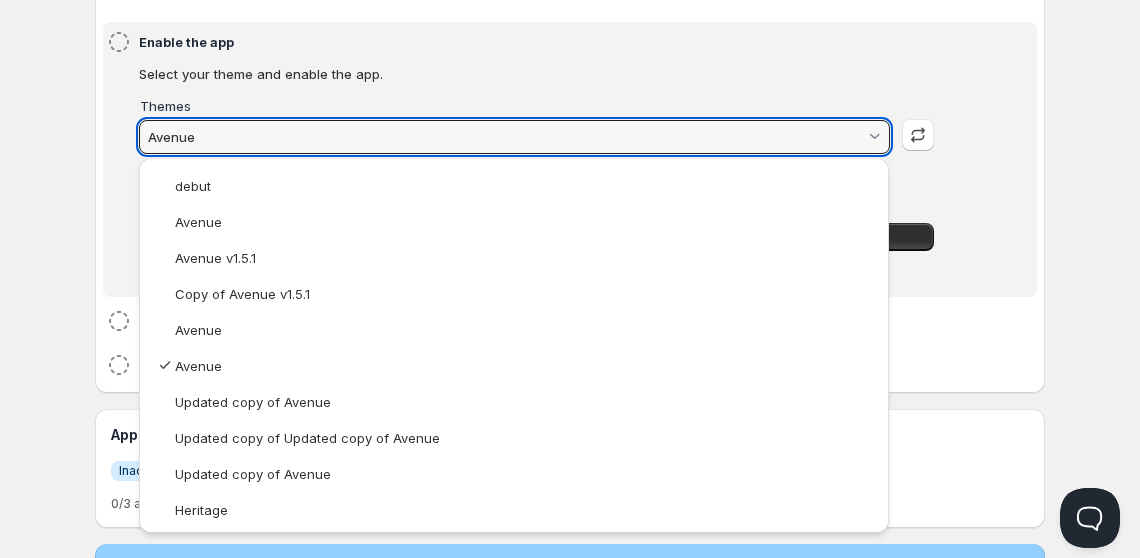 click on "Avenue" at bounding box center [505, 137] 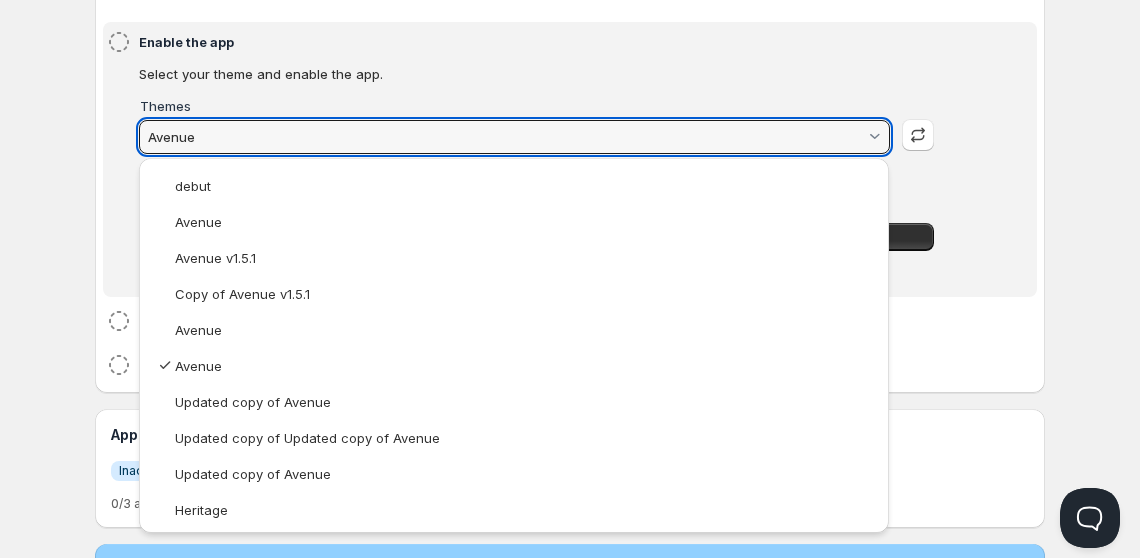 click on "Home Pricing Price lists Forms Submissions Settings Features Plans Home. This page is ready Home Welcome to the B2B Wholesale Tools app! Setup Guide Use this personalized guide to get your app up and running. 0 / 3 completed 0 % Enable the app Select your theme and enable the app. Themes Avenue Select the theme where the app will be used App not enabled Enable App in theme editor App blocks supported Setup your first price config Test pricing on your store App status Info Inactive 0/3 app blocks active Pending submissions 0 Approve or reject your submissions Need help getting started? If you have any questions or need help, you can always contact us via the Support button. Onboarding call Schedule a free onboarding call with one of our experts. We evaluate your requirements and answer any questions. Book a call Setup B2B Pricing Configure B2B pricing to offer custom discounts for your best customers. Setup pricing Setup Registration workflow Create form Looking for a specific feature? ?" at bounding box center (570, 455) 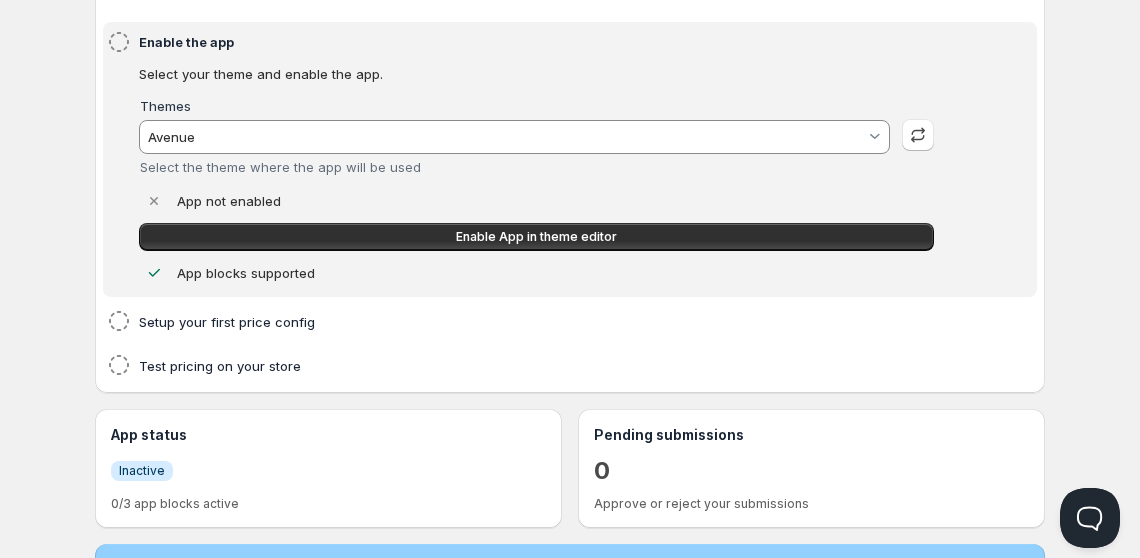 scroll, scrollTop: 0, scrollLeft: 0, axis: both 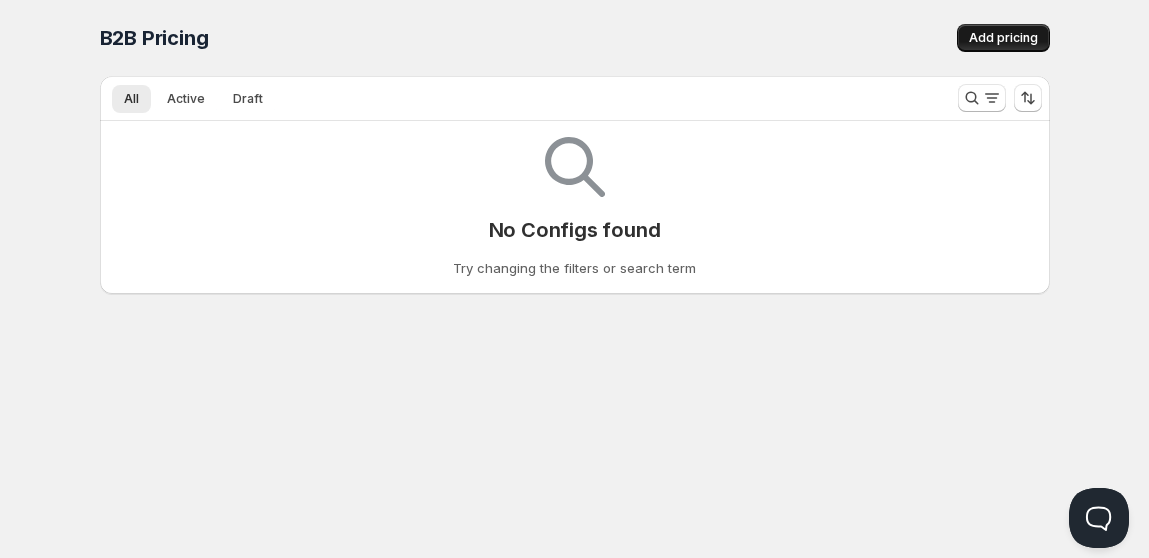 click on "Add pricing" at bounding box center (1003, 38) 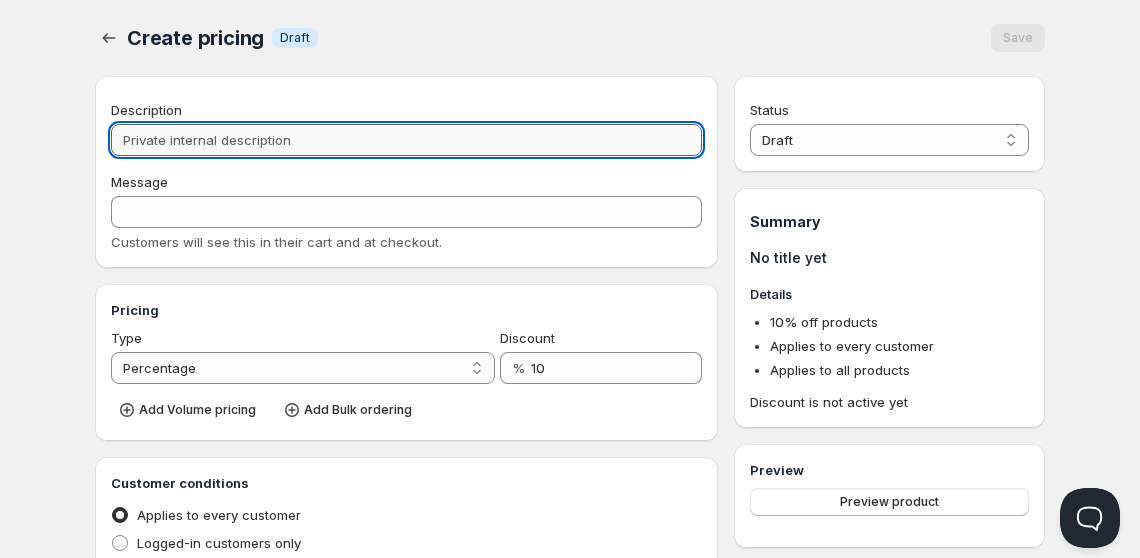 click on "Description" at bounding box center (406, 140) 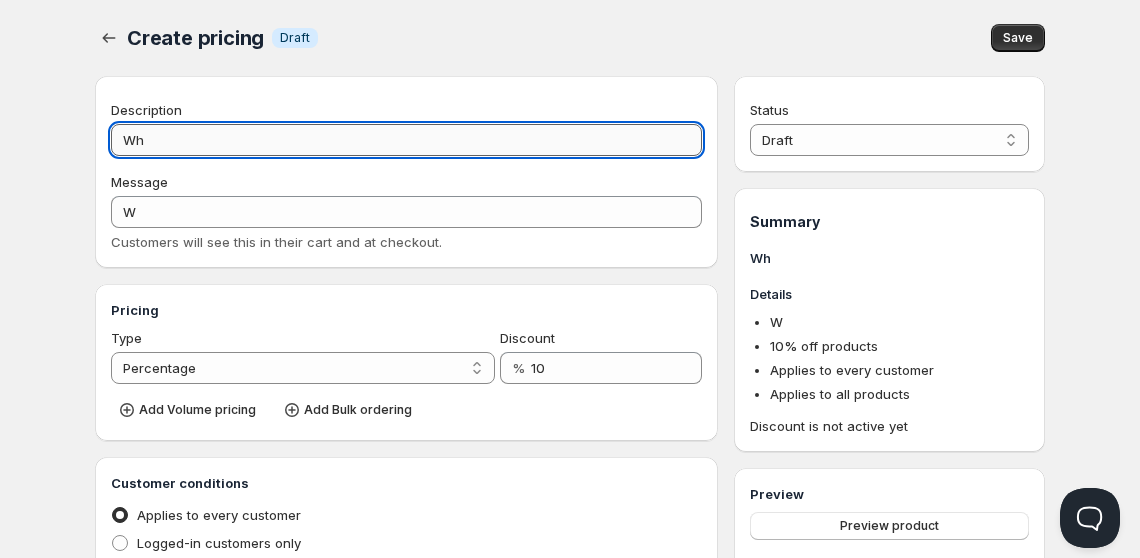 type on "Who" 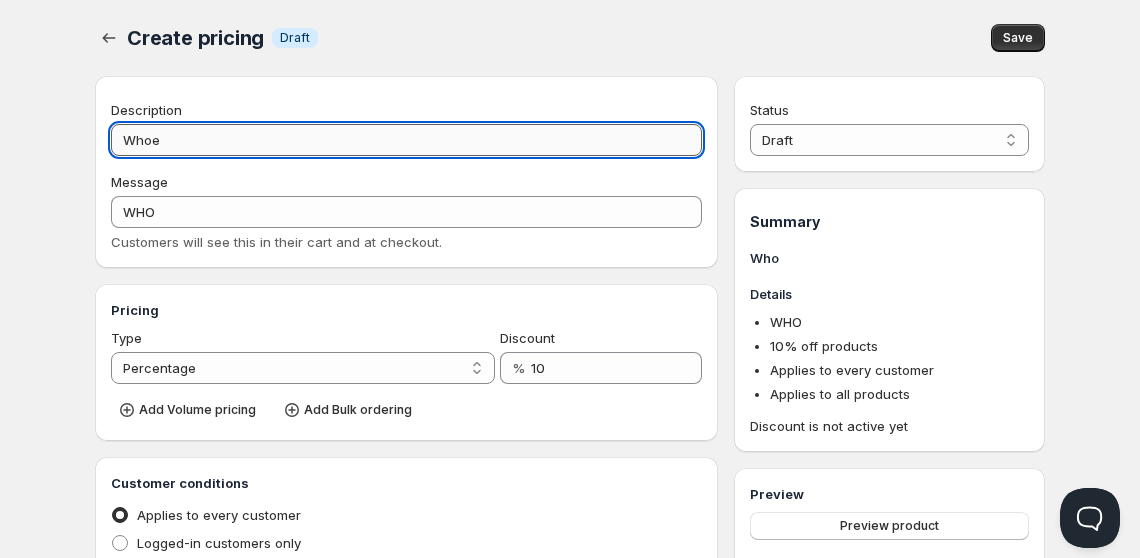 type on "Whoel" 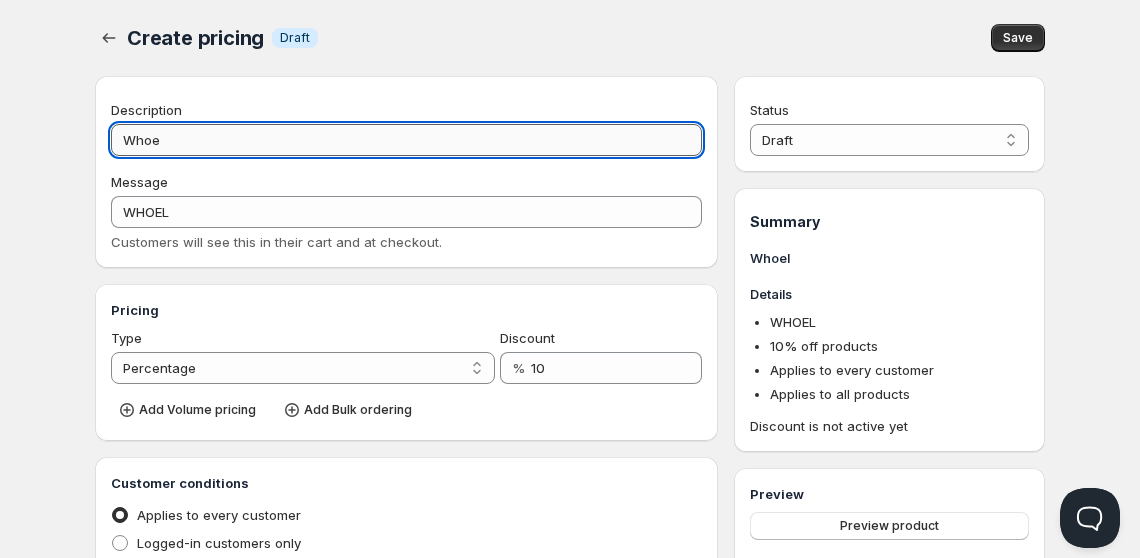 type on "Who" 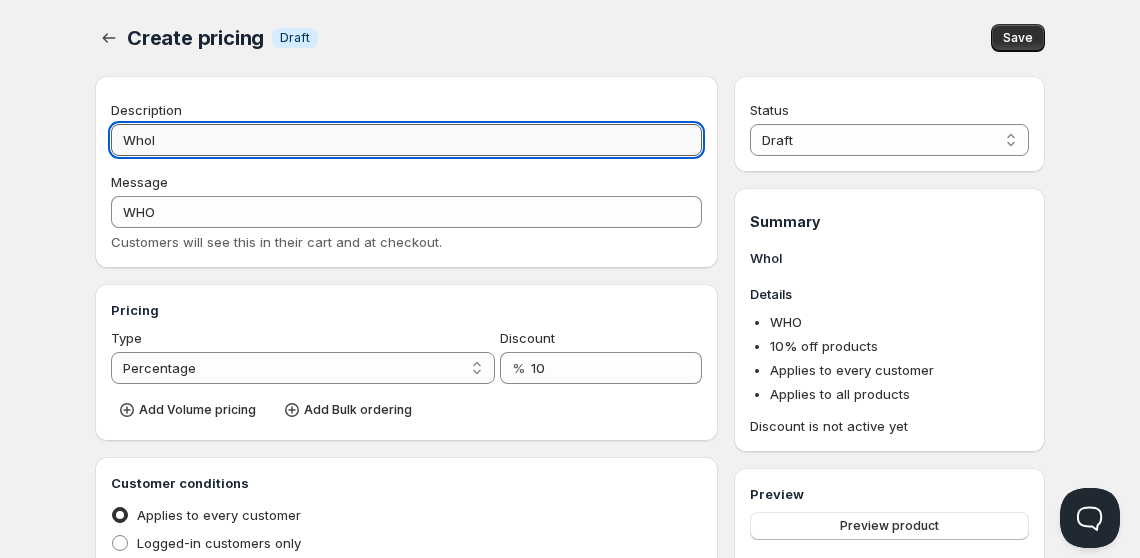type on "Whole" 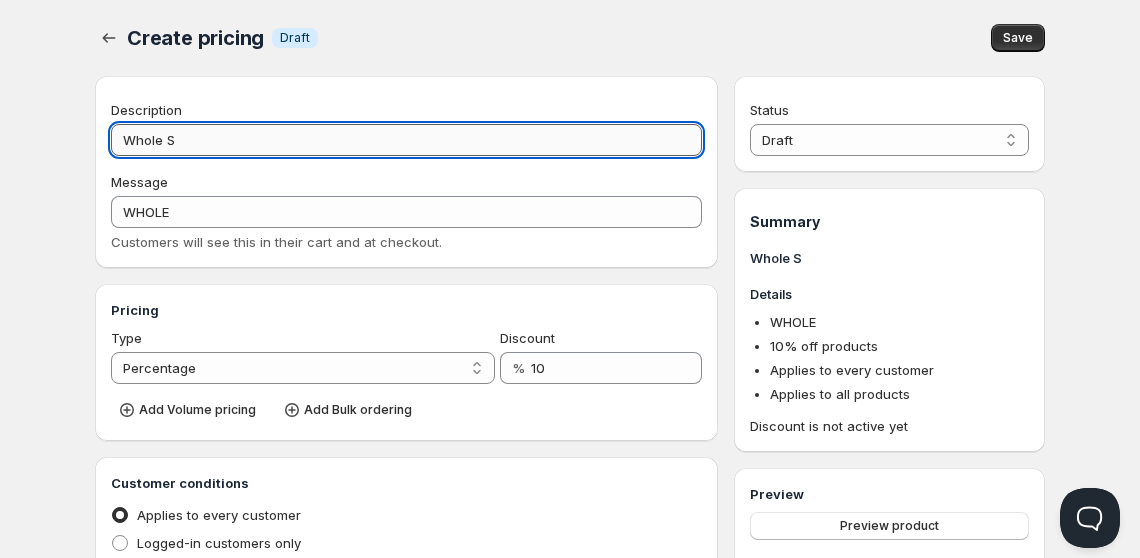 type on "Whole Sa" 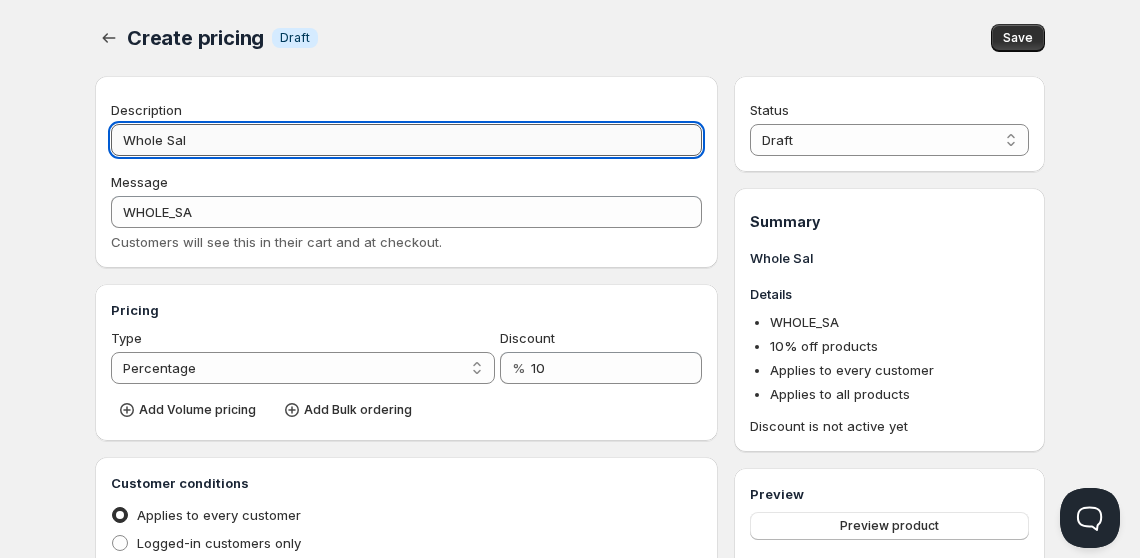 type on "Whole Sale" 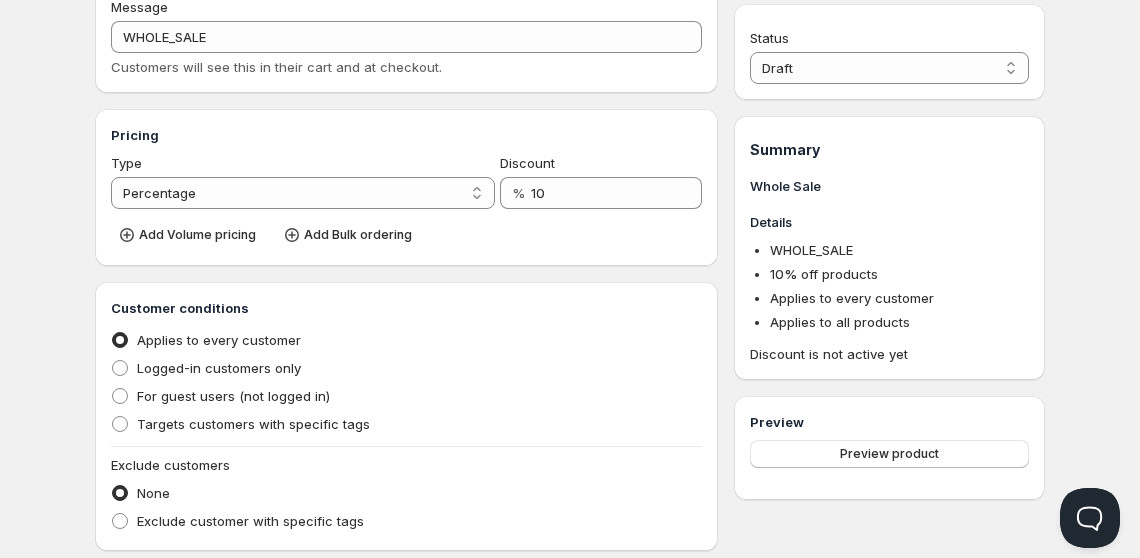 scroll, scrollTop: 178, scrollLeft: 0, axis: vertical 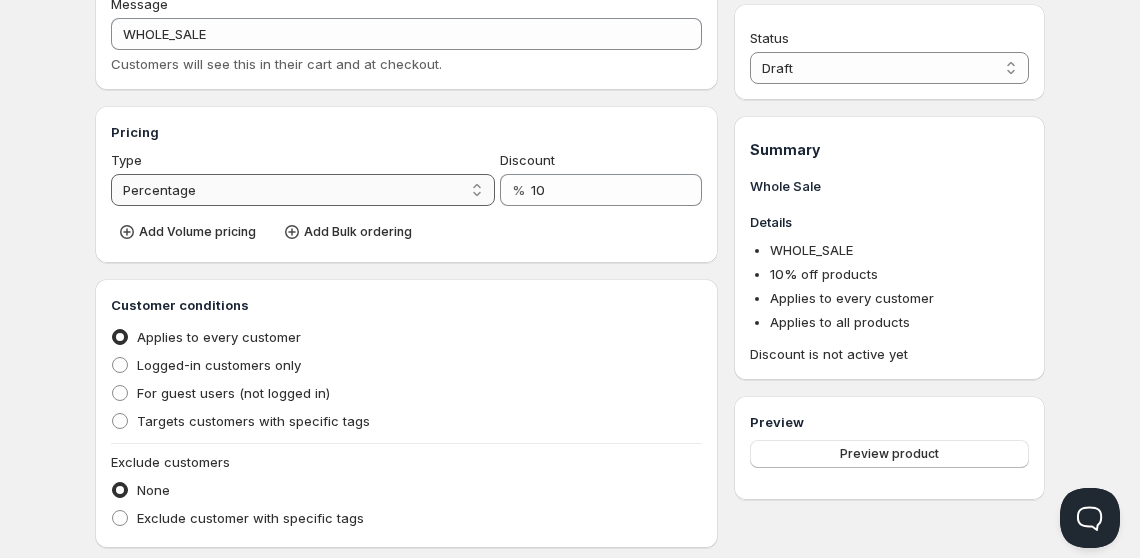 type on "Whole Sale" 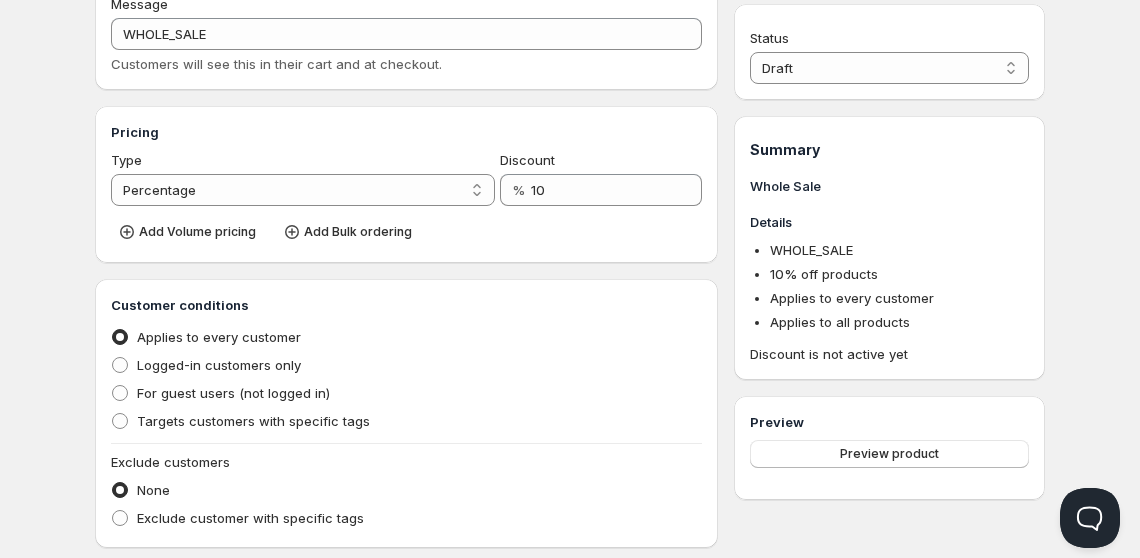 select on "2" 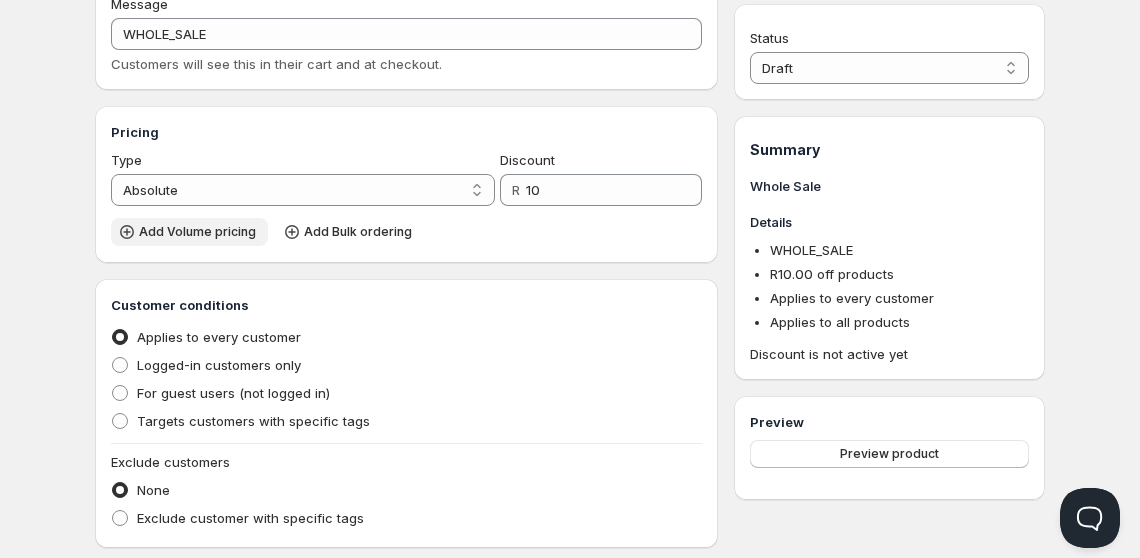 click on "Add Volume pricing" at bounding box center (197, 232) 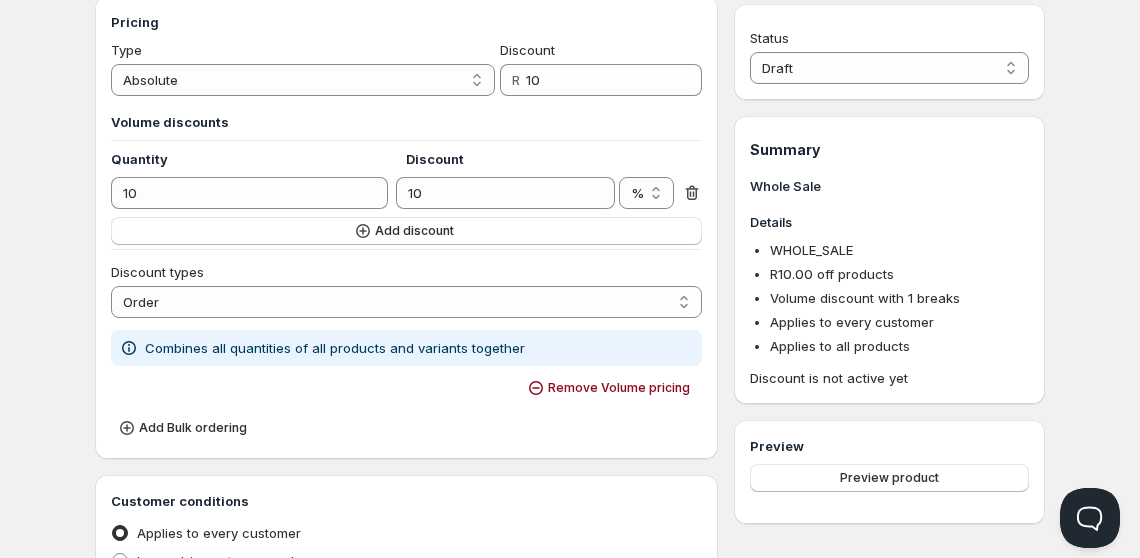 scroll, scrollTop: 289, scrollLeft: 0, axis: vertical 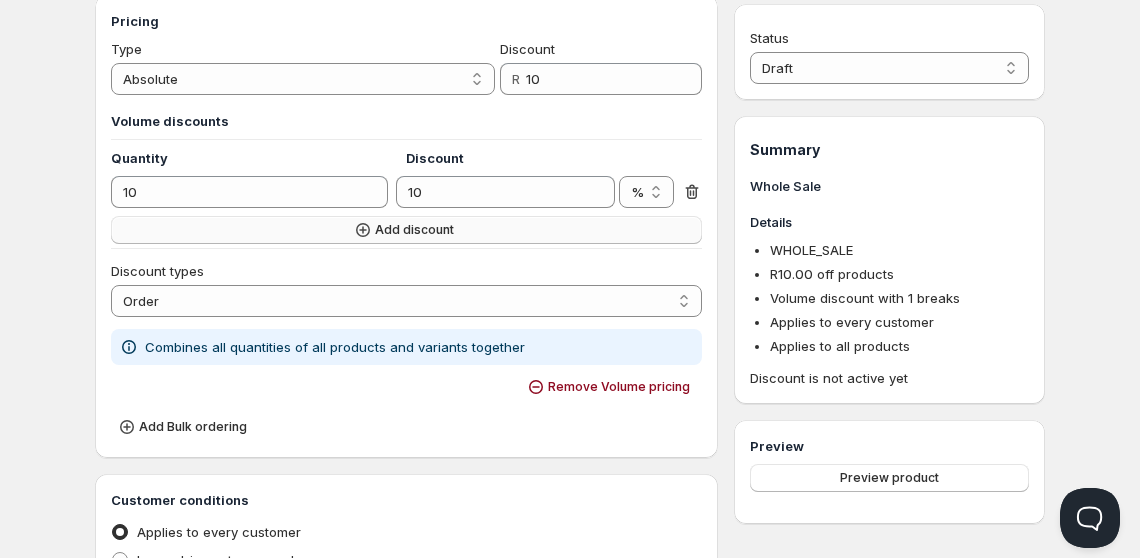 click on "Add discount" at bounding box center [406, 230] 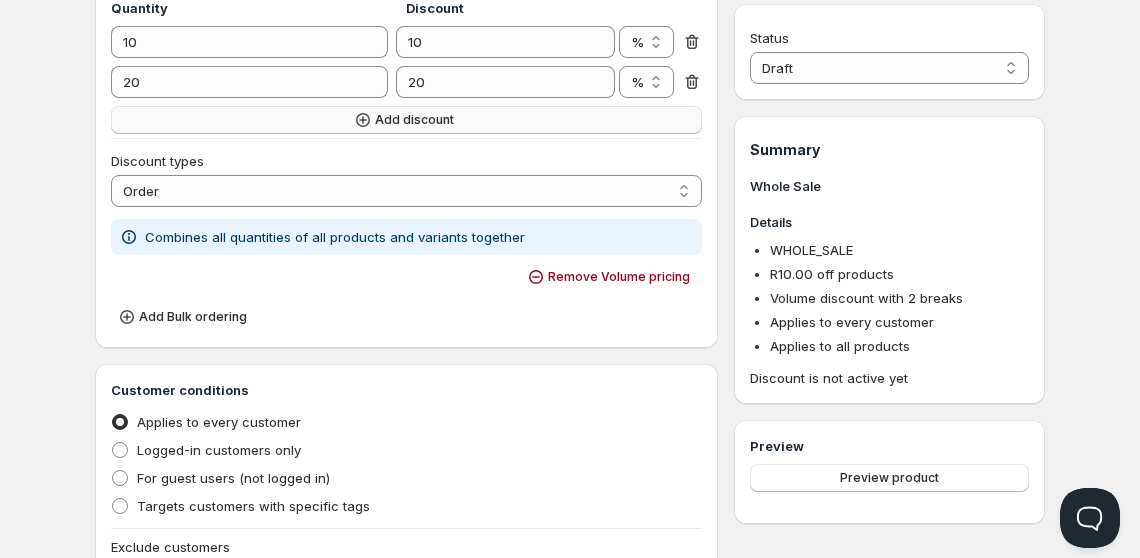 scroll, scrollTop: 453, scrollLeft: 0, axis: vertical 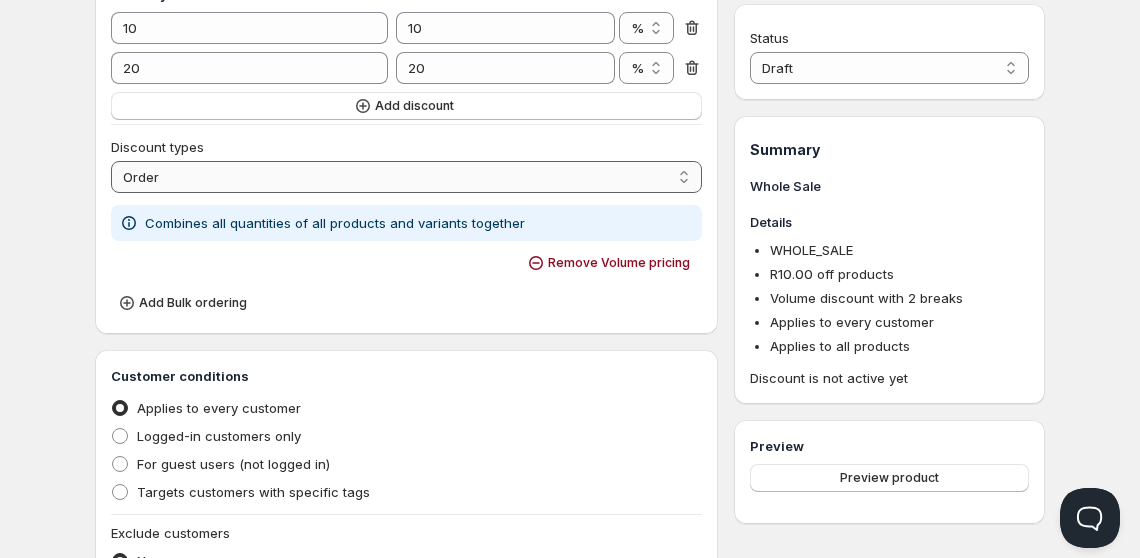 click on "Order Product Variant Item" at bounding box center (406, 177) 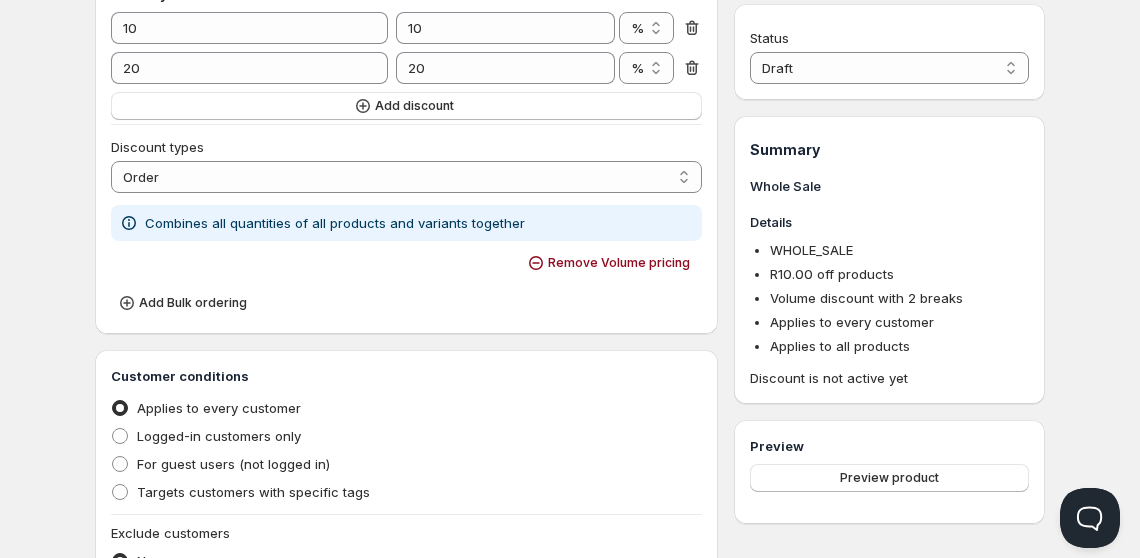 select on "2" 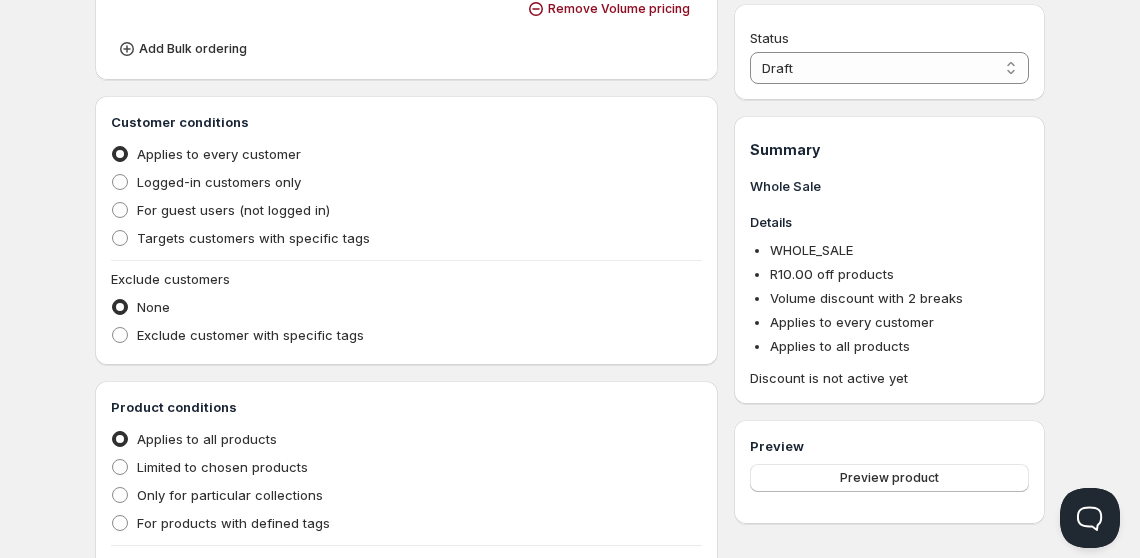 scroll, scrollTop: 729, scrollLeft: 0, axis: vertical 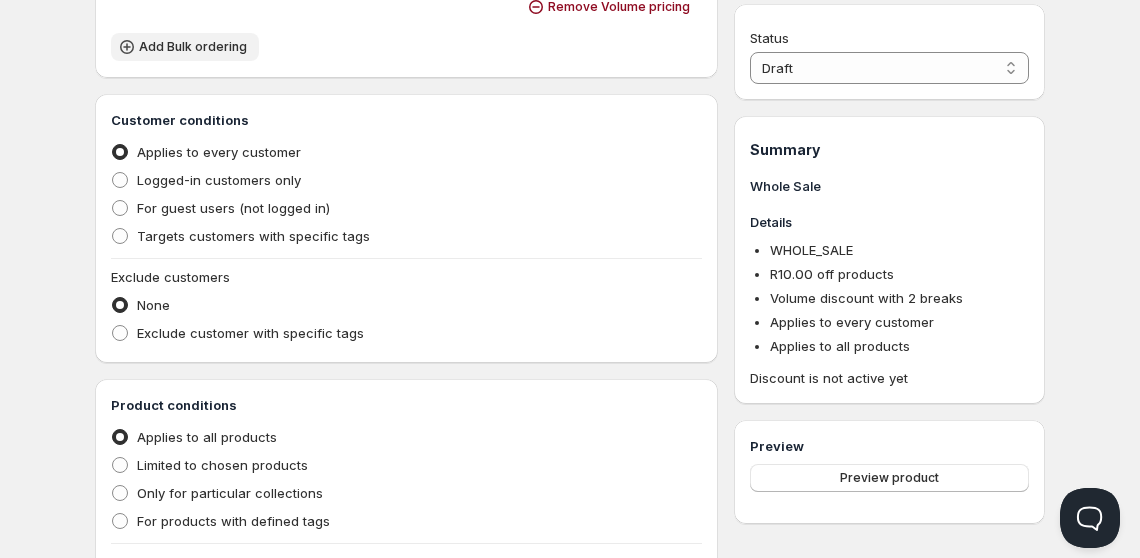 click on "Add Bulk ordering" at bounding box center [193, 47] 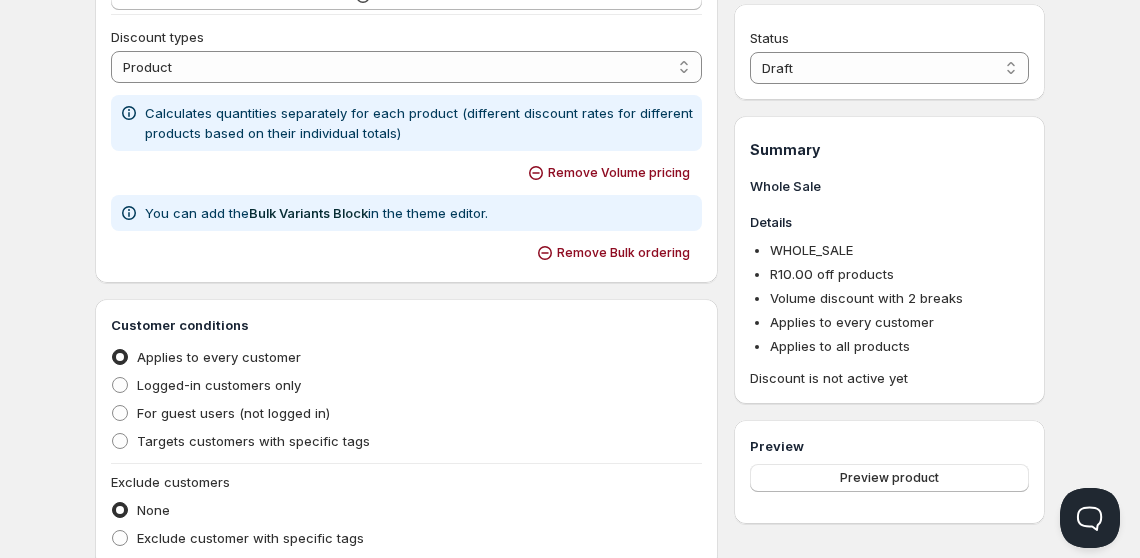 scroll, scrollTop: 627, scrollLeft: 0, axis: vertical 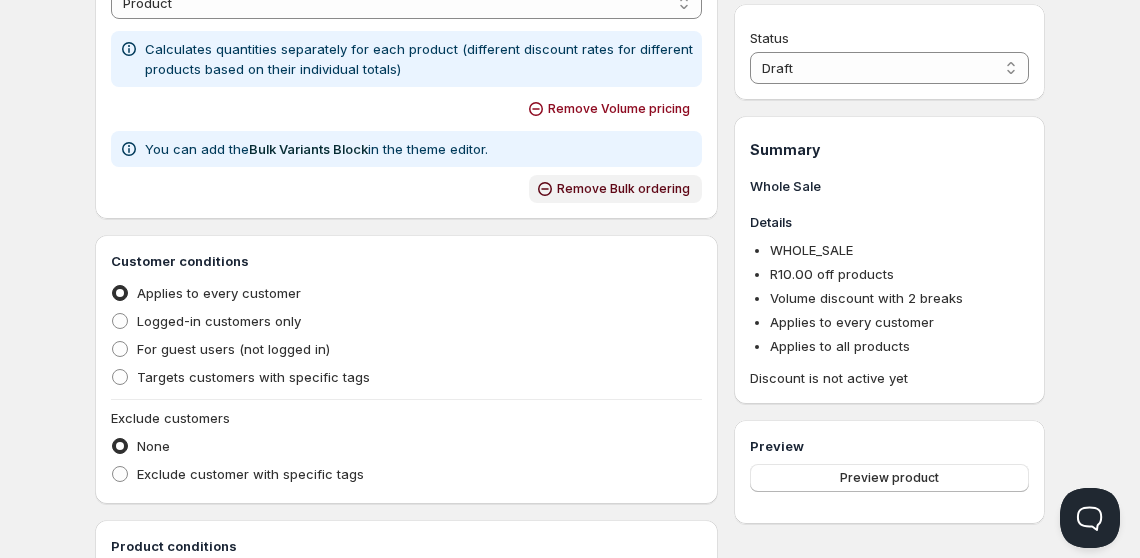click on "Remove Bulk ordering" at bounding box center [623, 189] 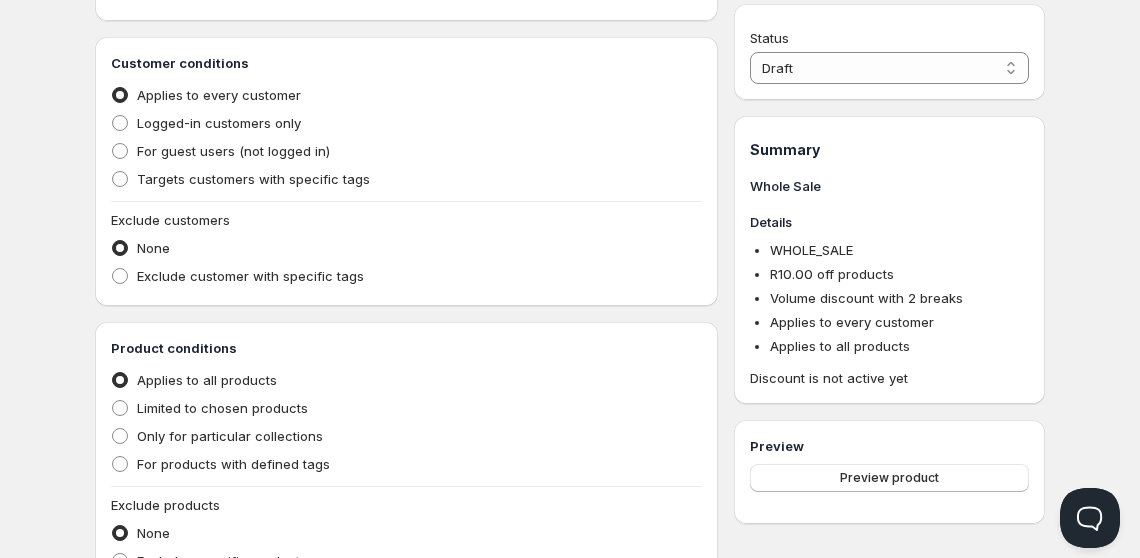 scroll, scrollTop: 792, scrollLeft: 0, axis: vertical 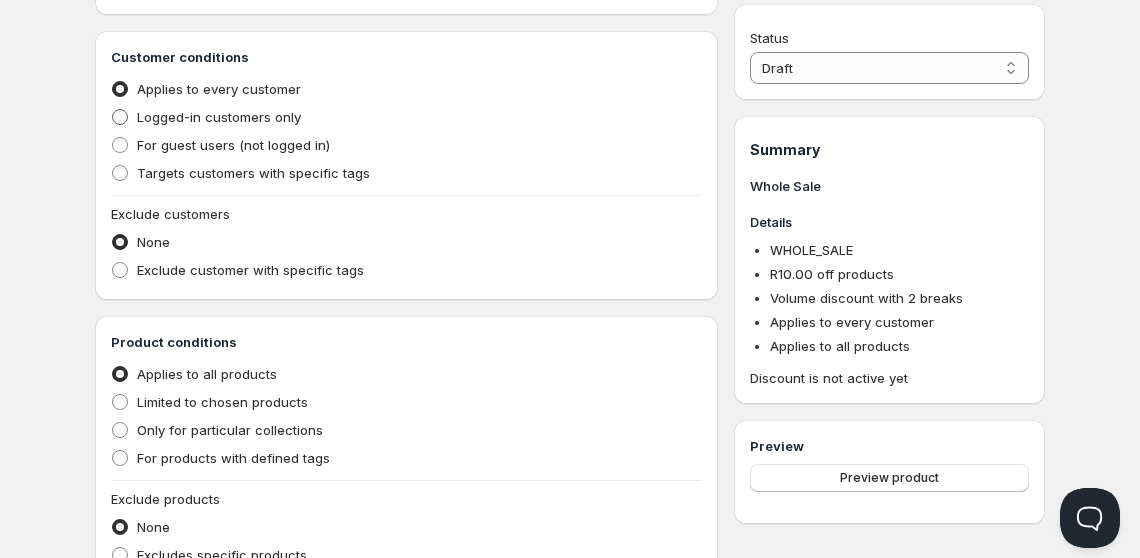 click on "Logged-in customers only" at bounding box center [219, 117] 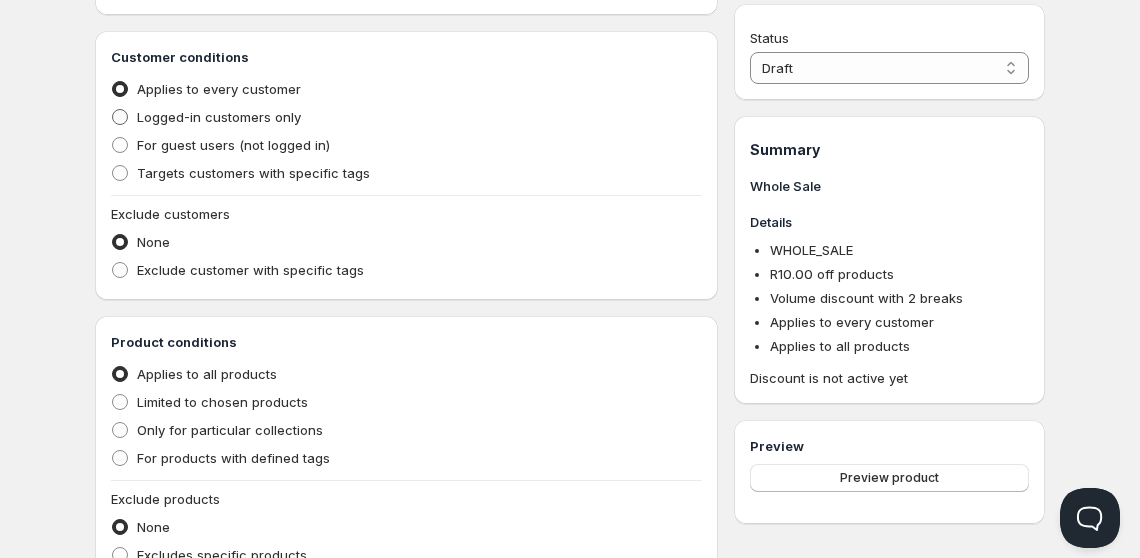 radio on "true" 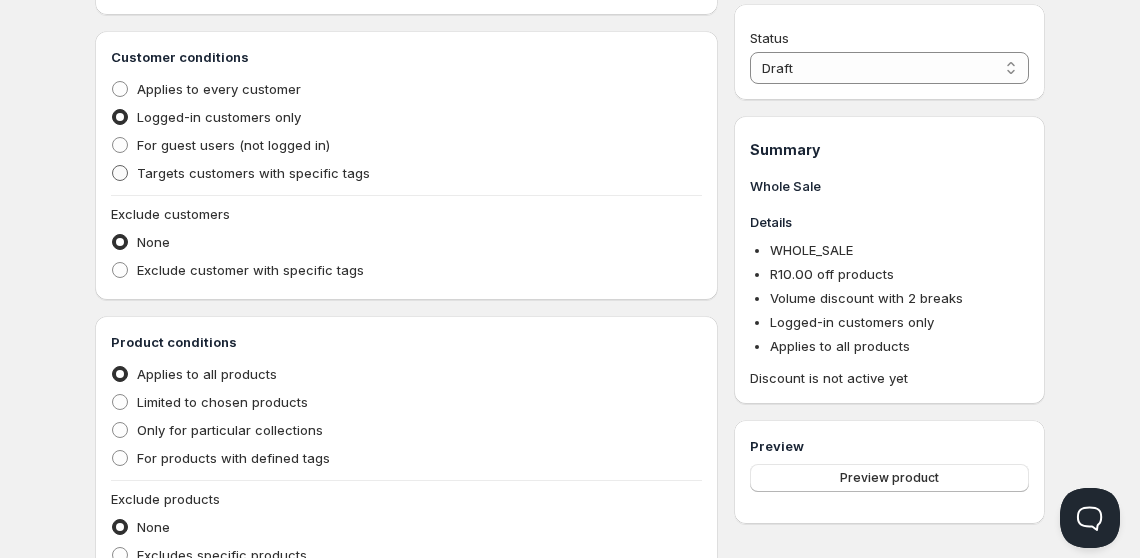 click on "Targets customers with specific tags" at bounding box center [253, 173] 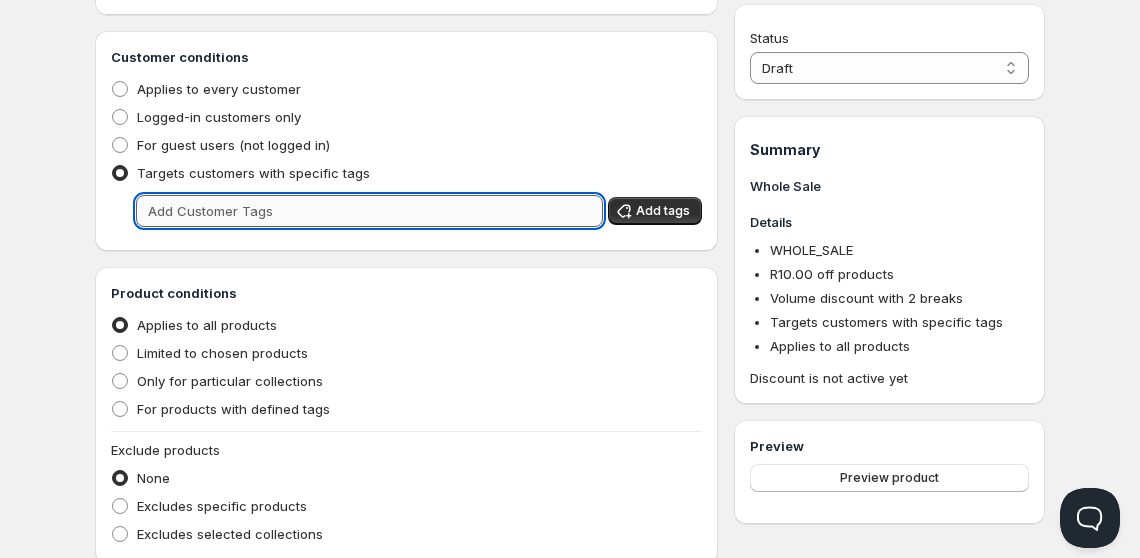 click at bounding box center (369, 211) 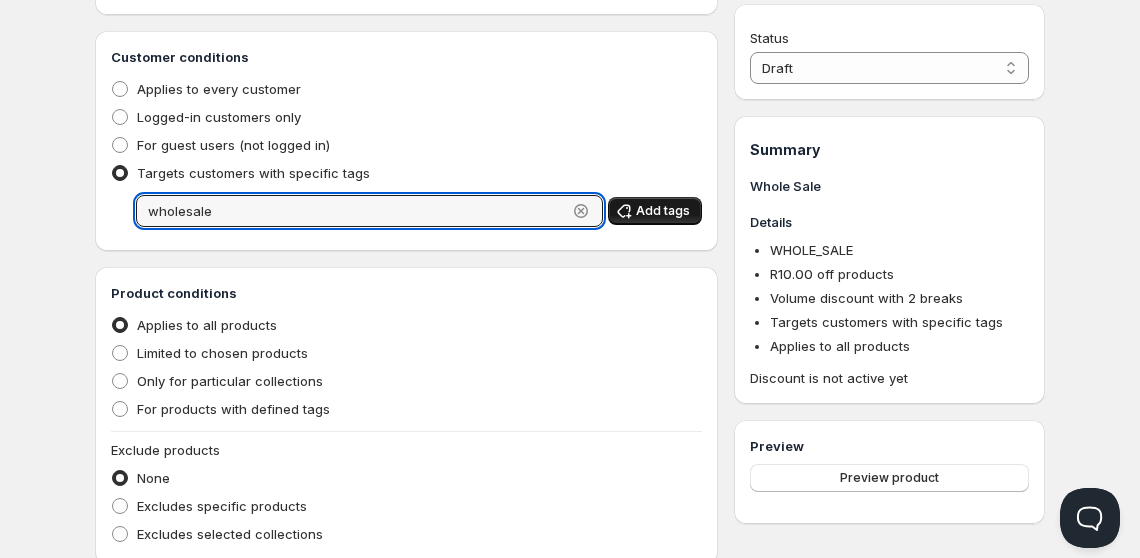 type on "wholesale" 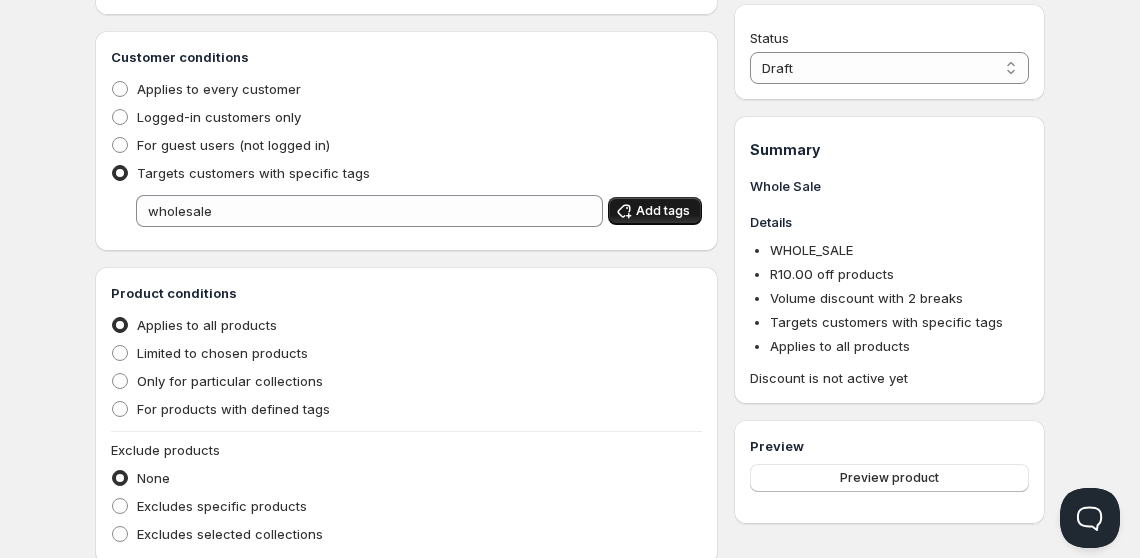 click on "Add tags" at bounding box center (663, 211) 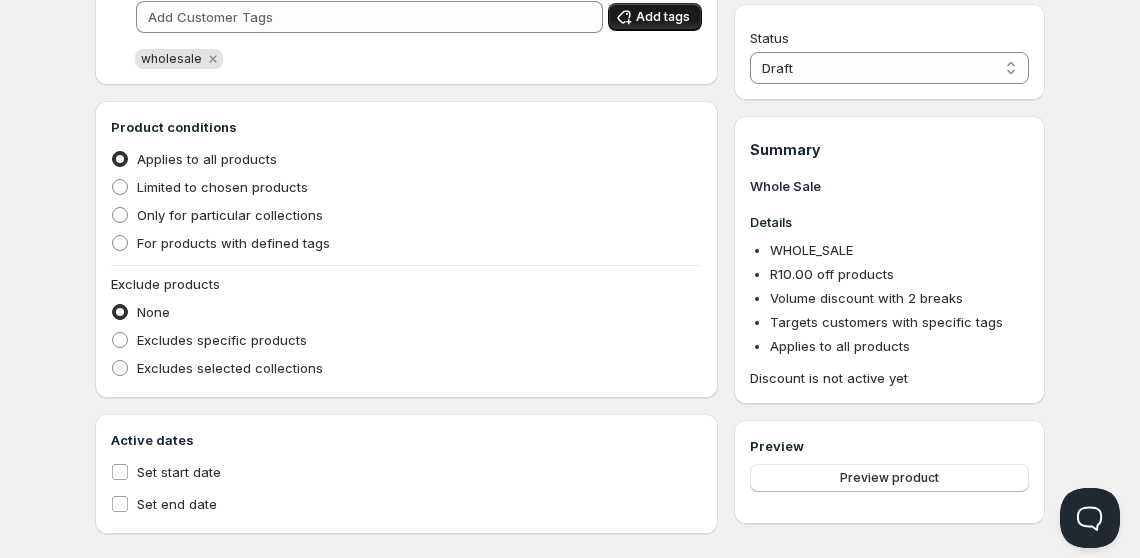 scroll, scrollTop: 1011, scrollLeft: 0, axis: vertical 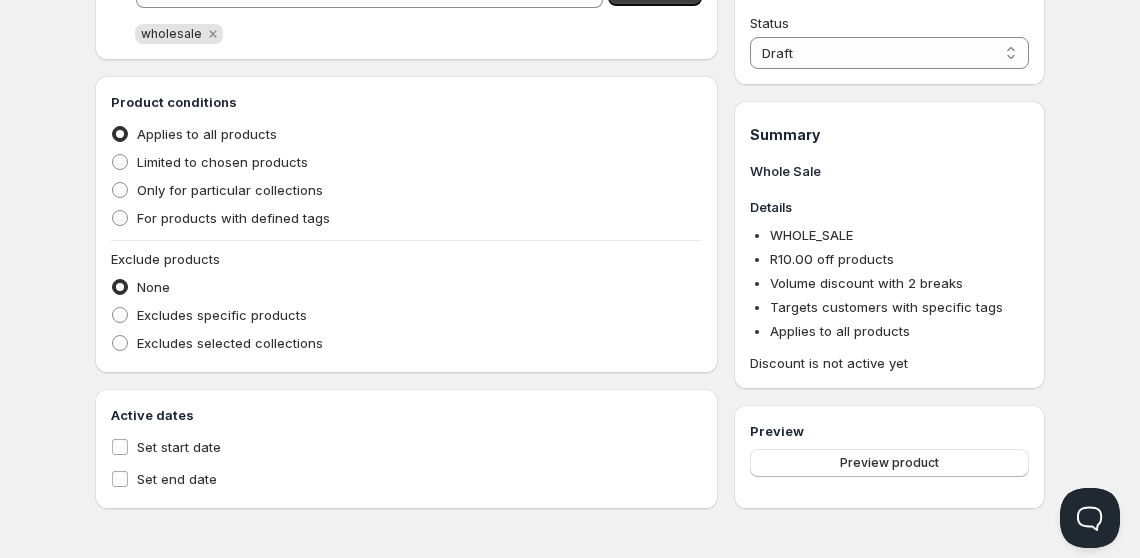 type 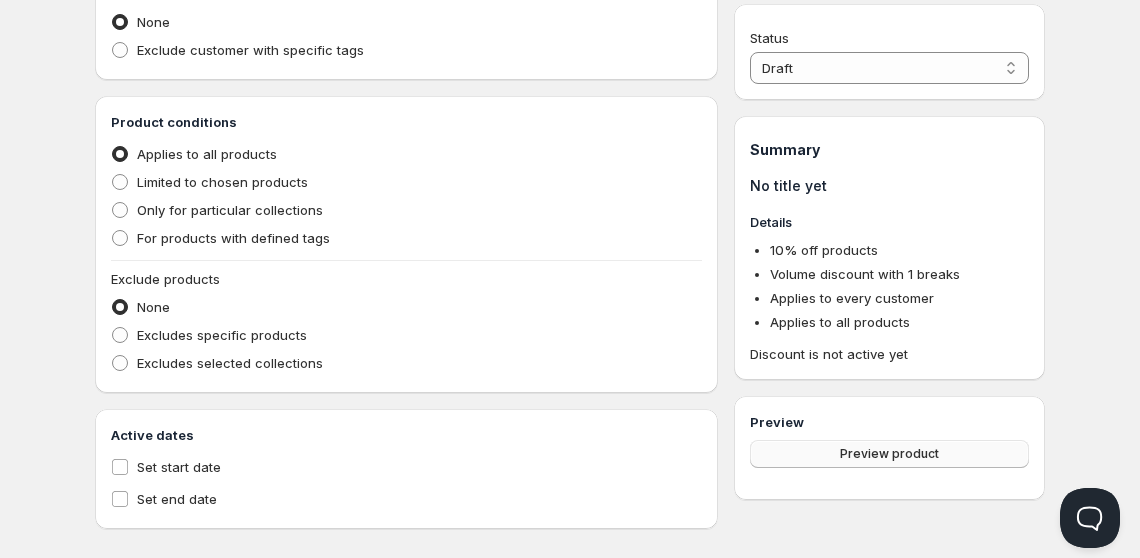 click on "Preview product" at bounding box center [889, 454] 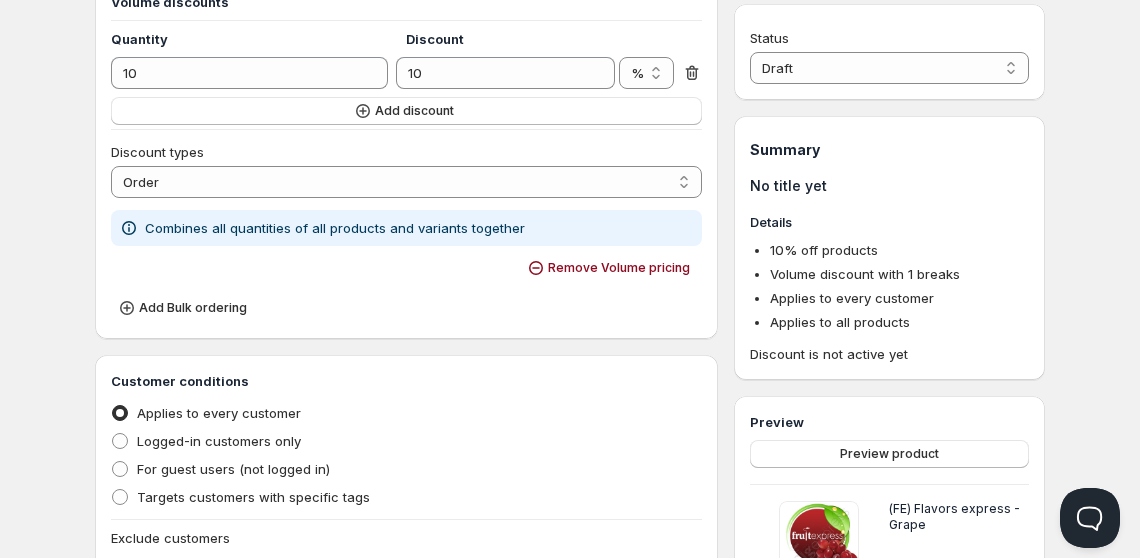 scroll, scrollTop: 409, scrollLeft: 0, axis: vertical 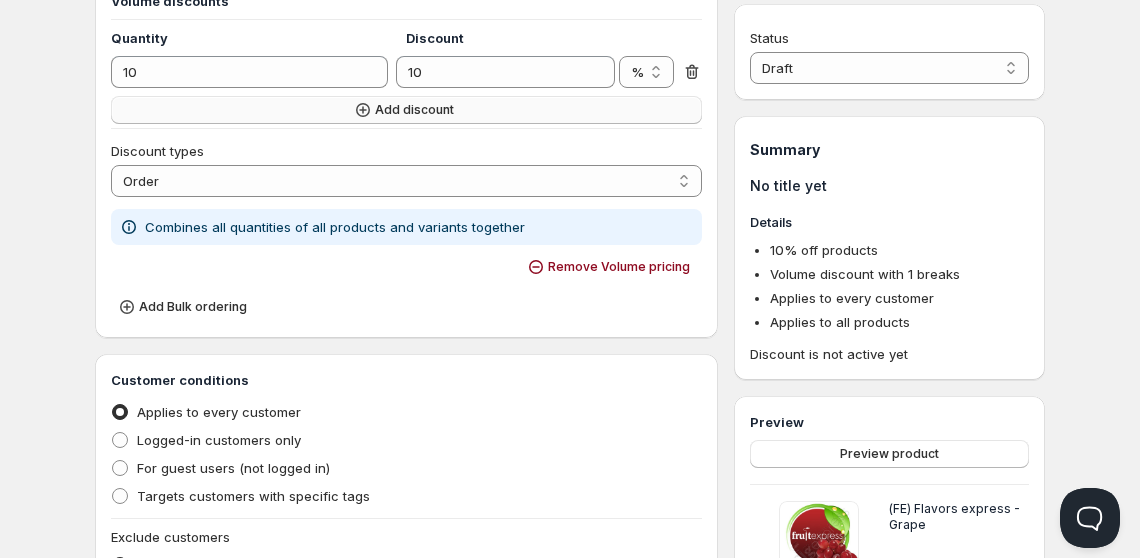 click on "Add discount" at bounding box center (414, 110) 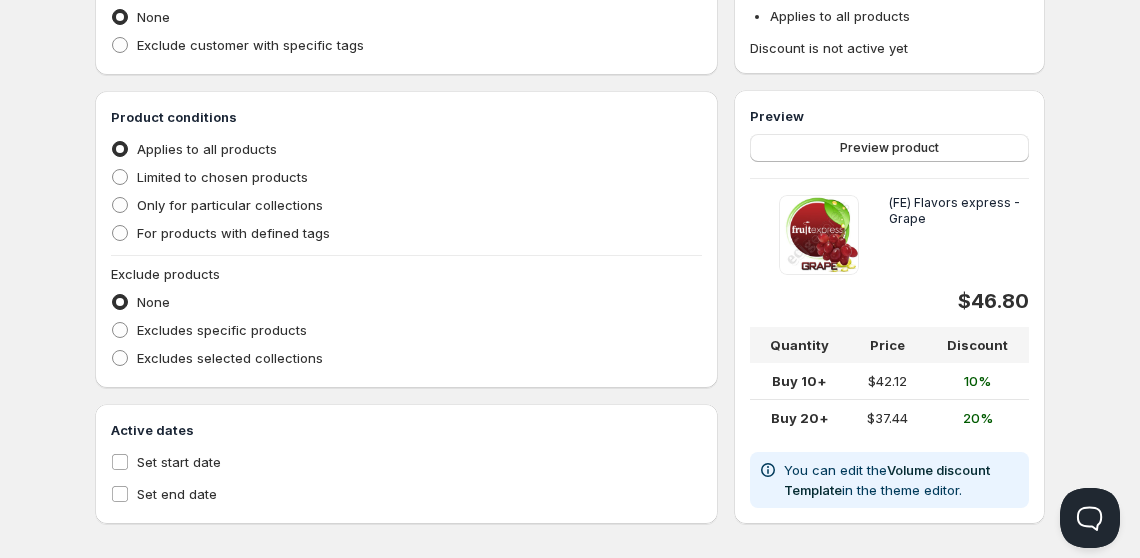 scroll, scrollTop: 1013, scrollLeft: 0, axis: vertical 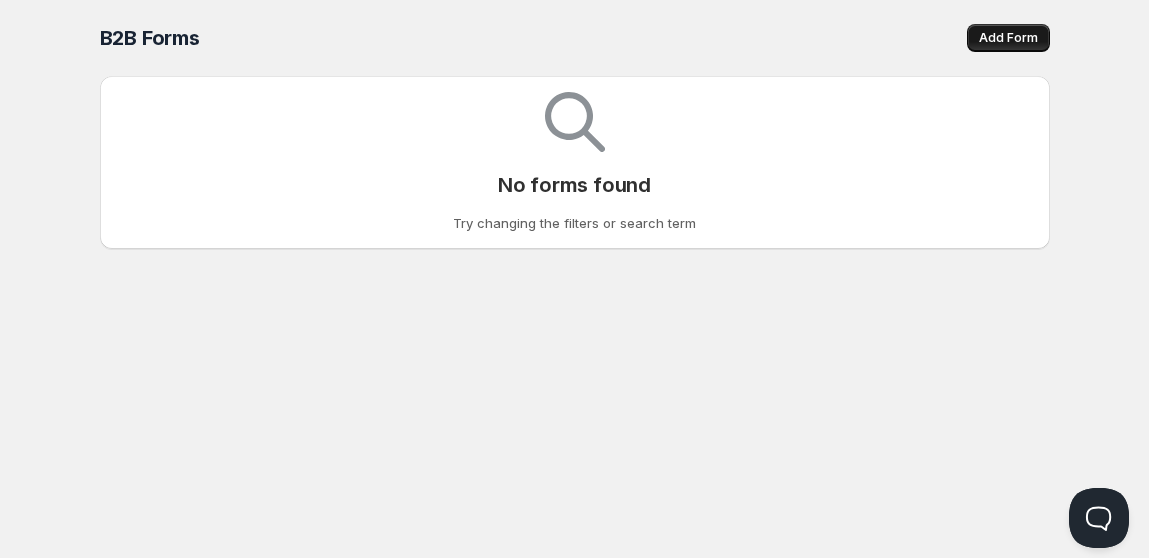 click on "Add Form" at bounding box center [1008, 38] 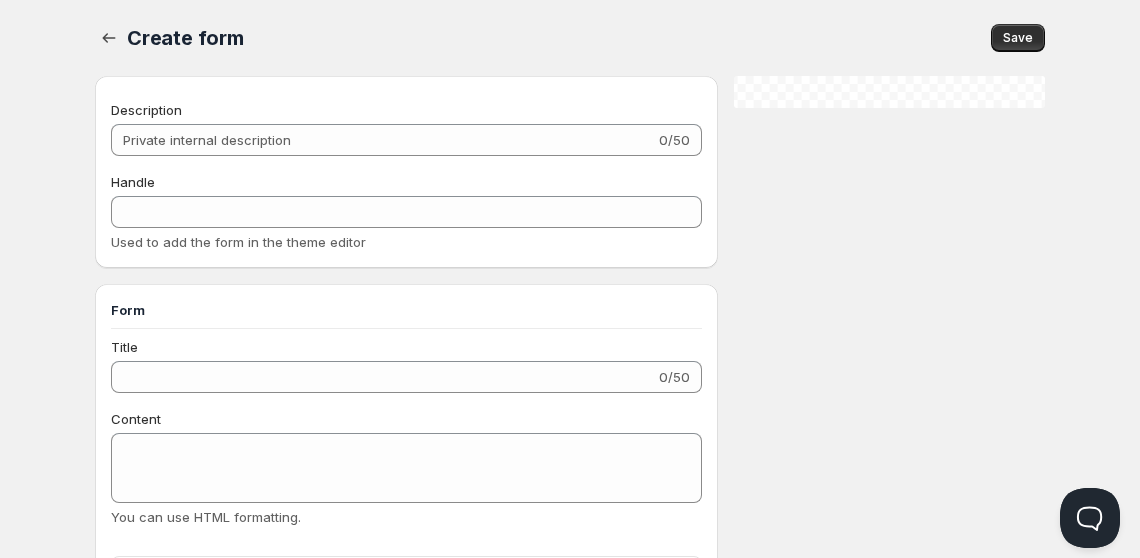 checkbox on "true" 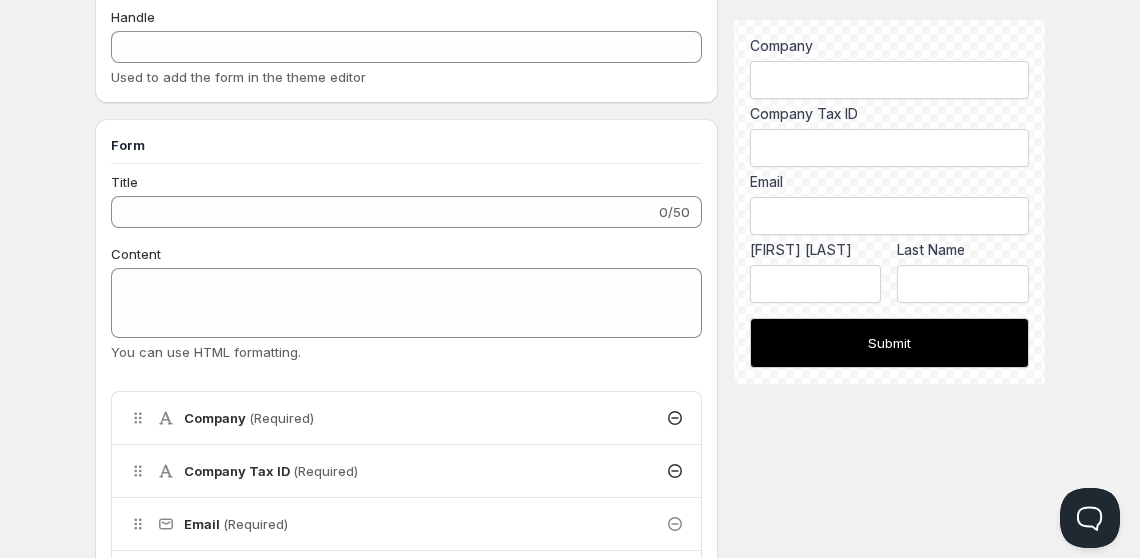 scroll, scrollTop: 0, scrollLeft: 0, axis: both 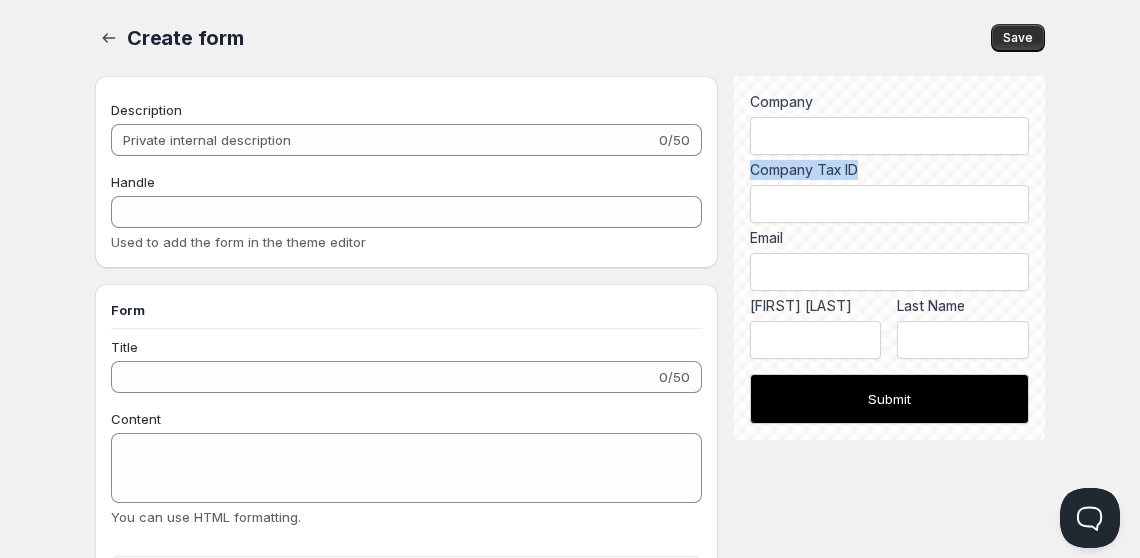 drag, startPoint x: 751, startPoint y: 164, endPoint x: 883, endPoint y: 168, distance: 132.0606 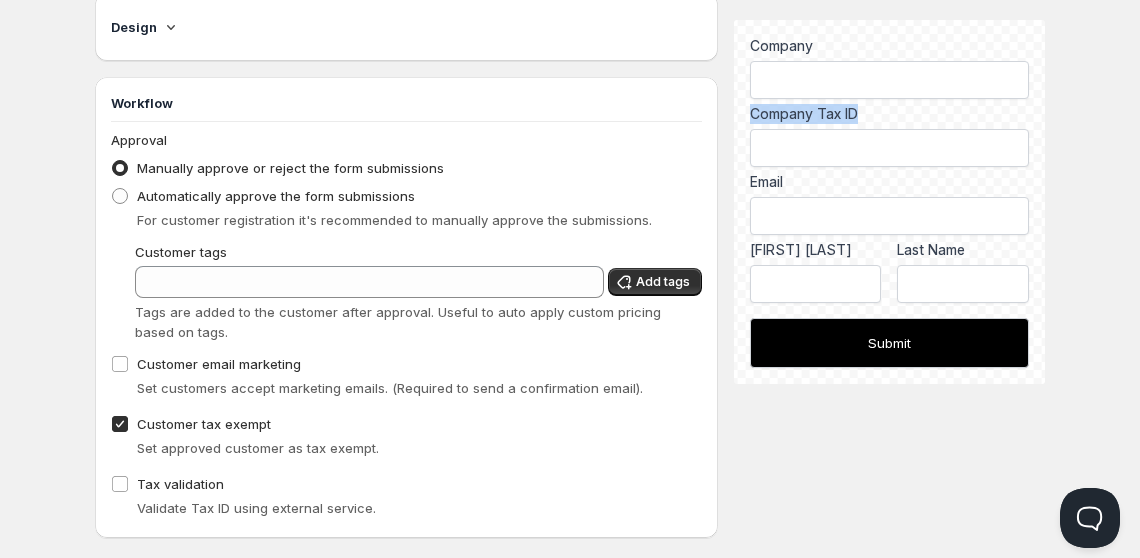 scroll, scrollTop: 1125, scrollLeft: 0, axis: vertical 